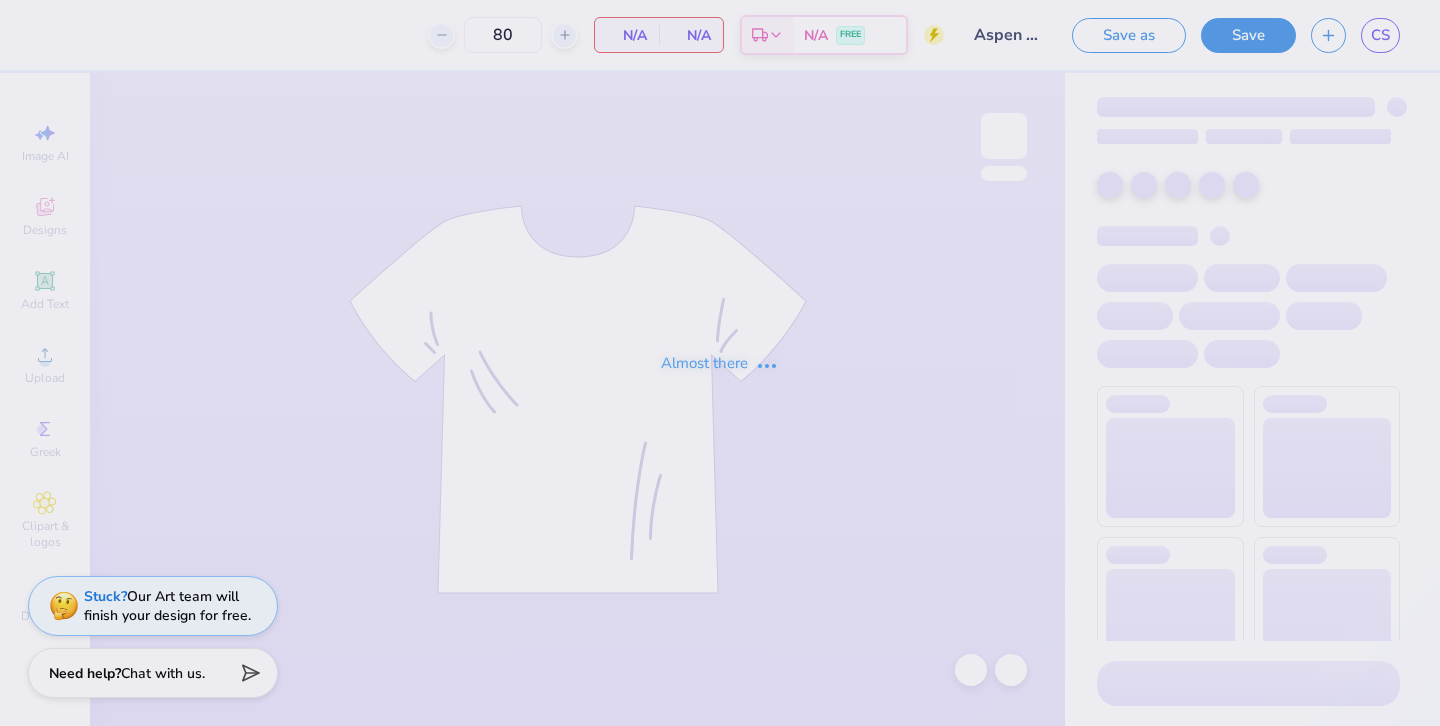 scroll, scrollTop: 0, scrollLeft: 0, axis: both 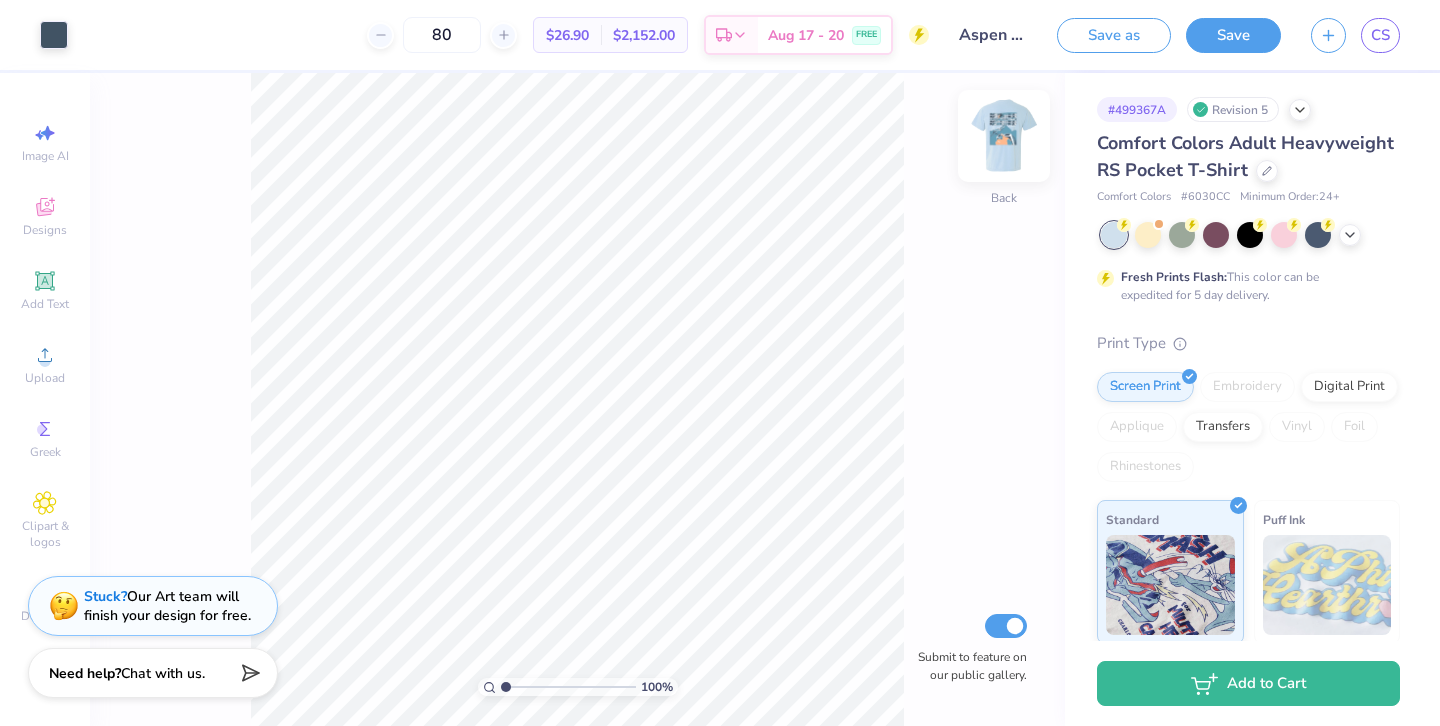 click at bounding box center (1004, 136) 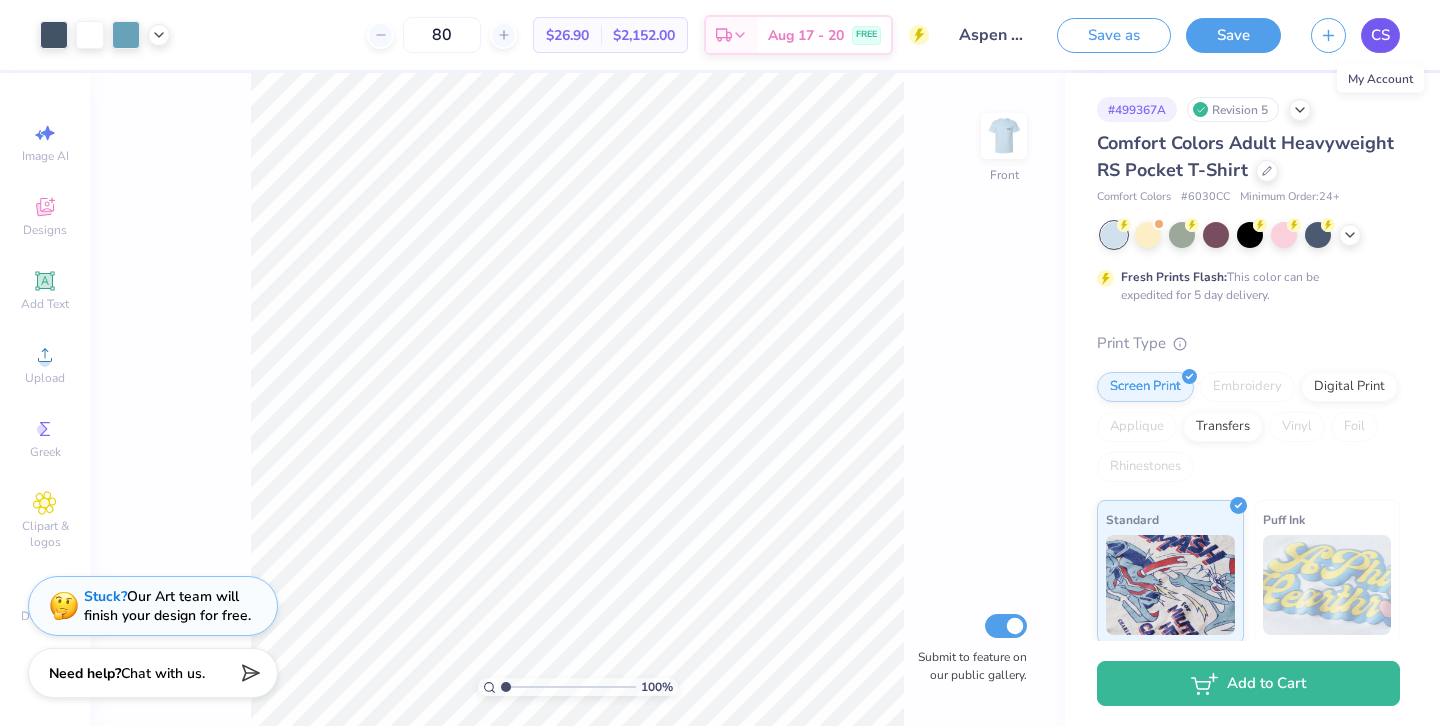 click on "CS" at bounding box center [1380, 35] 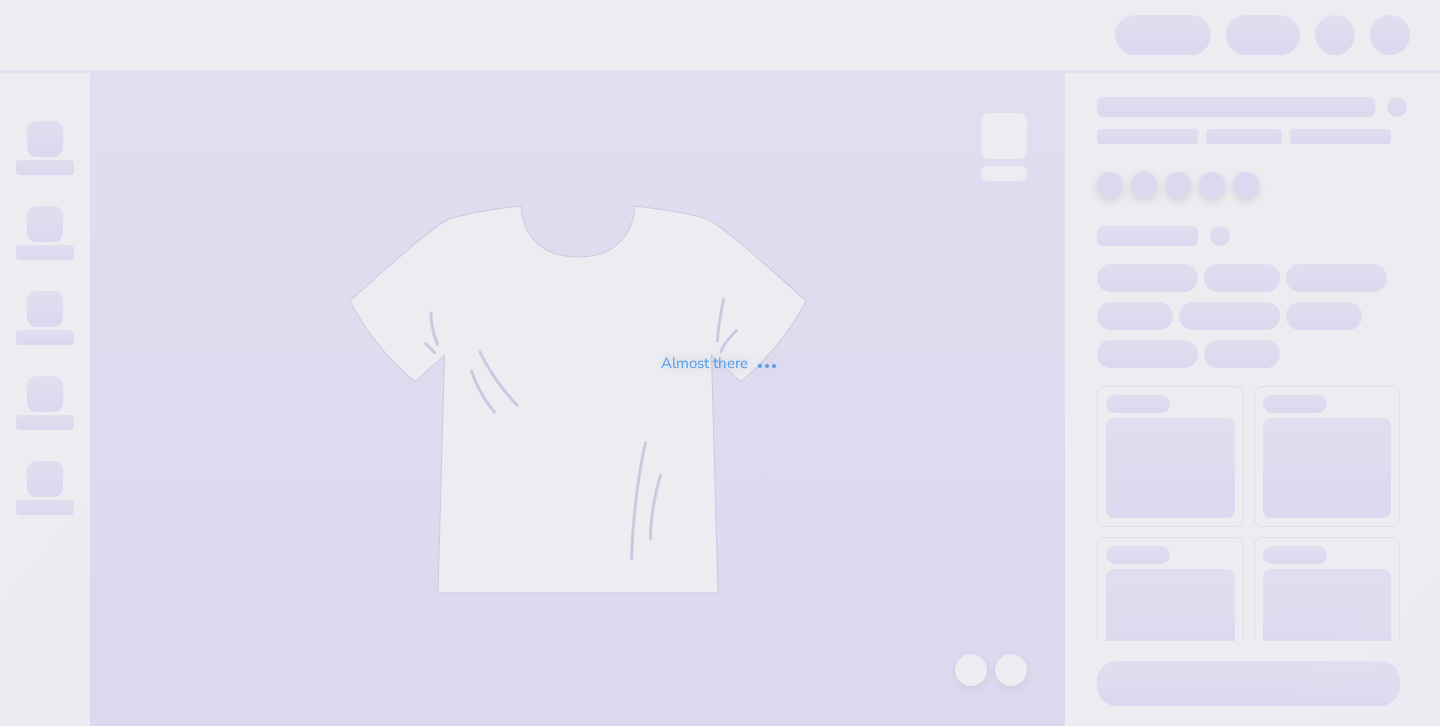 scroll, scrollTop: 0, scrollLeft: 0, axis: both 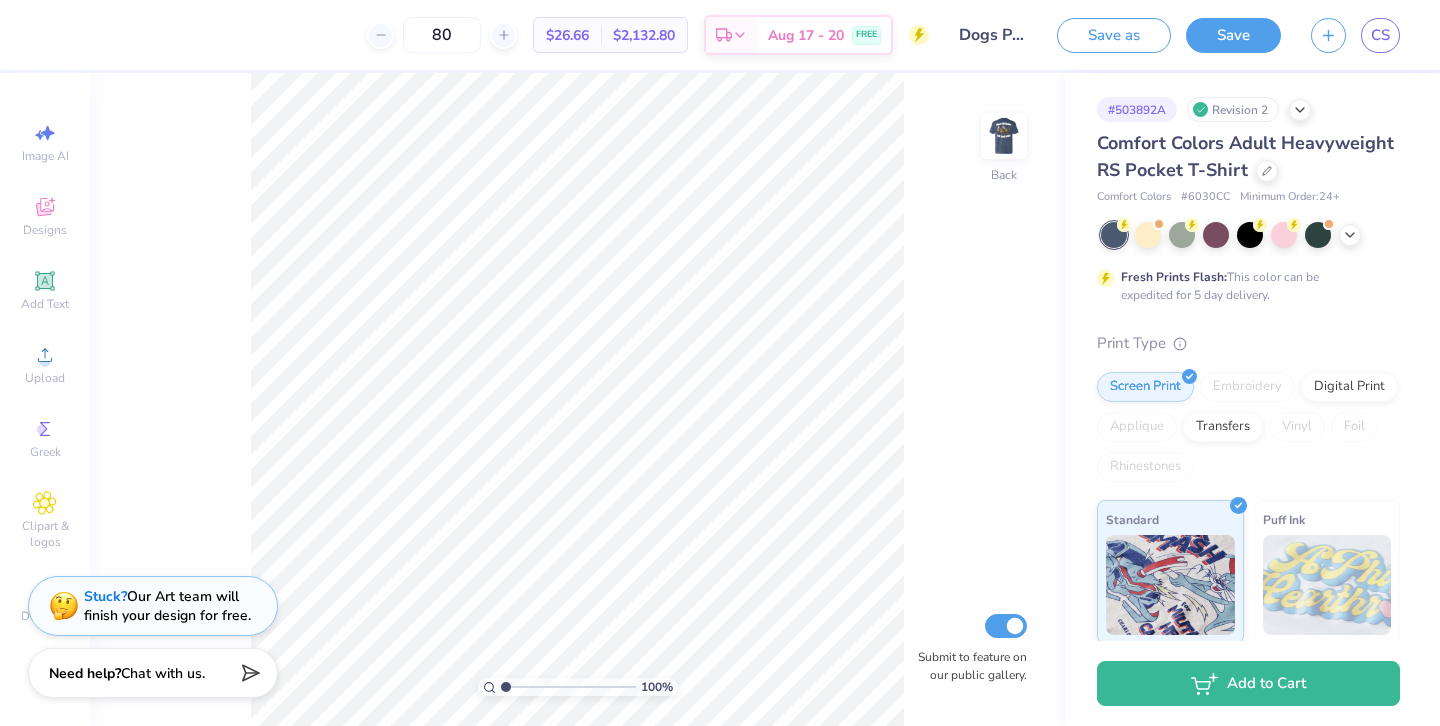 click on "100  % Back Submit to feature on our public gallery." at bounding box center [577, 399] 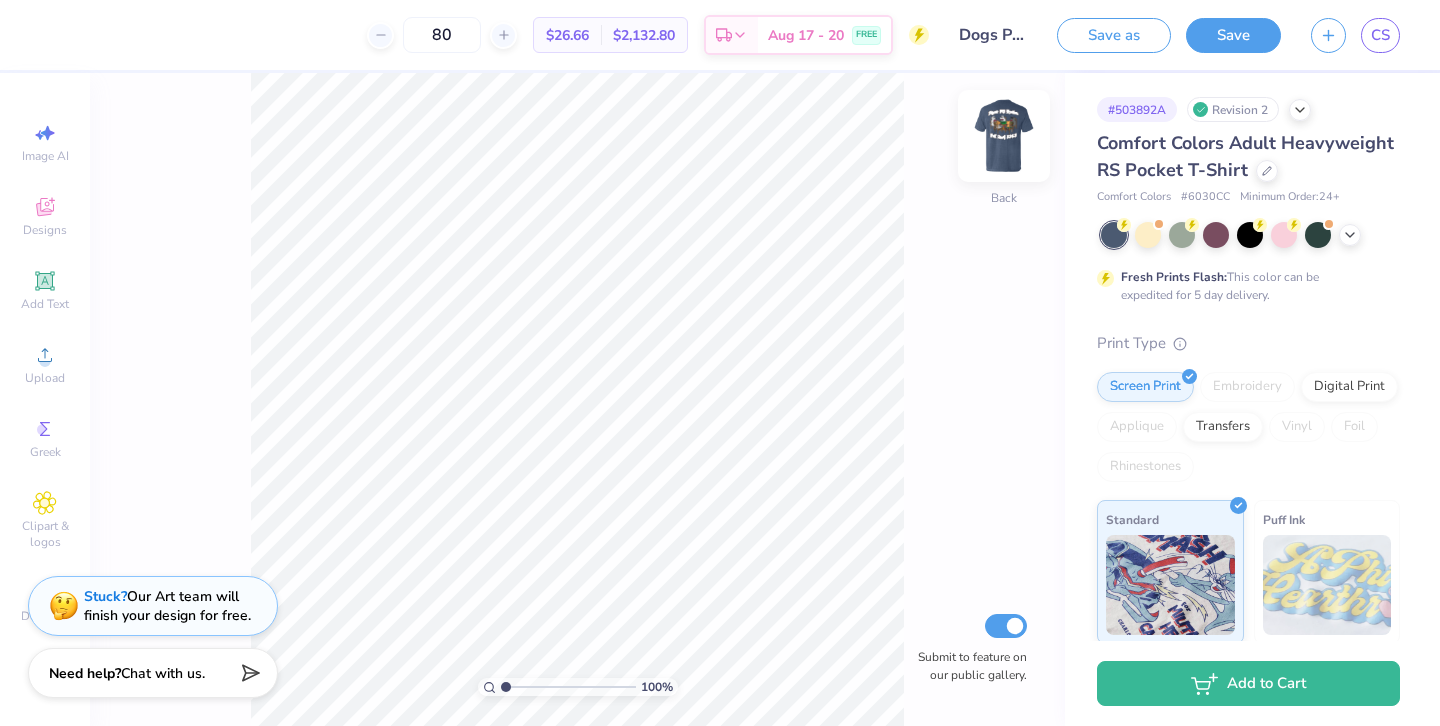 click at bounding box center (1004, 136) 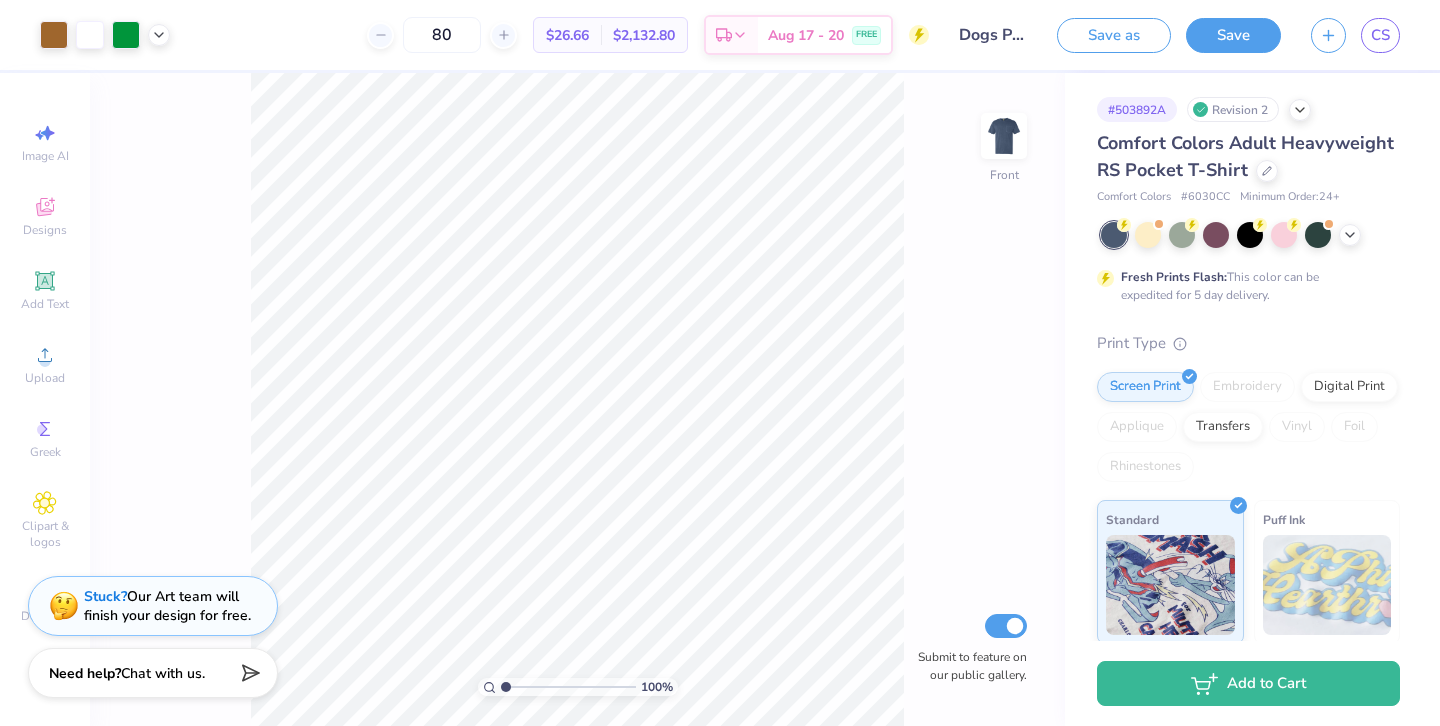 click on "CS" at bounding box center (1380, 35) 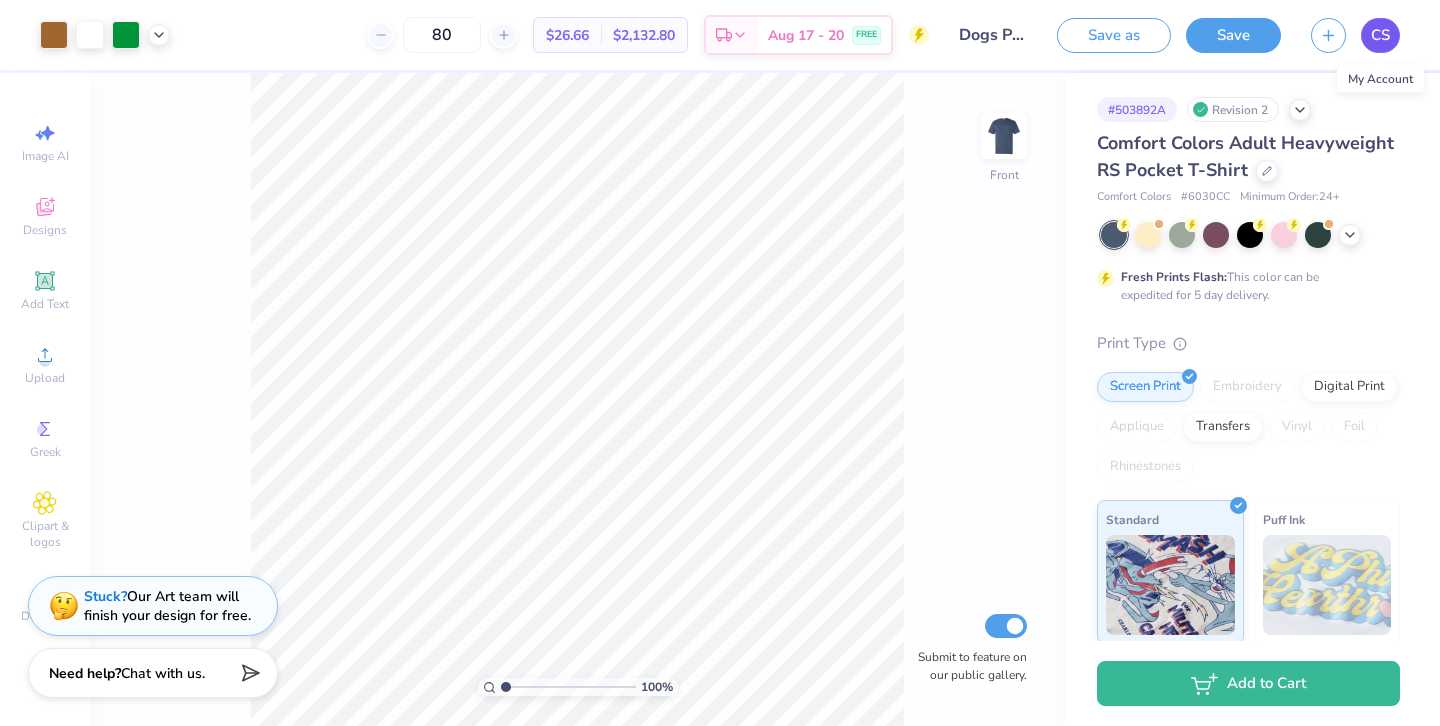 click on "CS" at bounding box center (1380, 35) 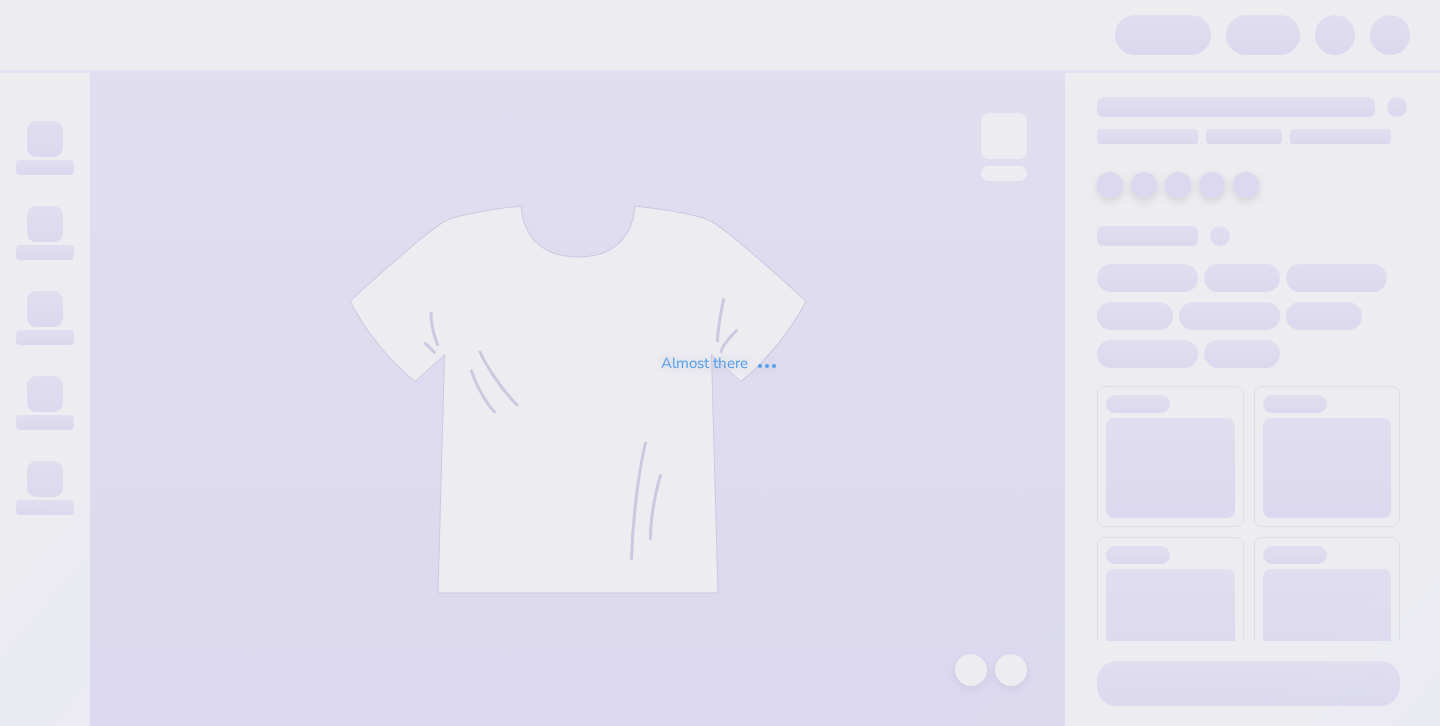 scroll, scrollTop: 0, scrollLeft: 0, axis: both 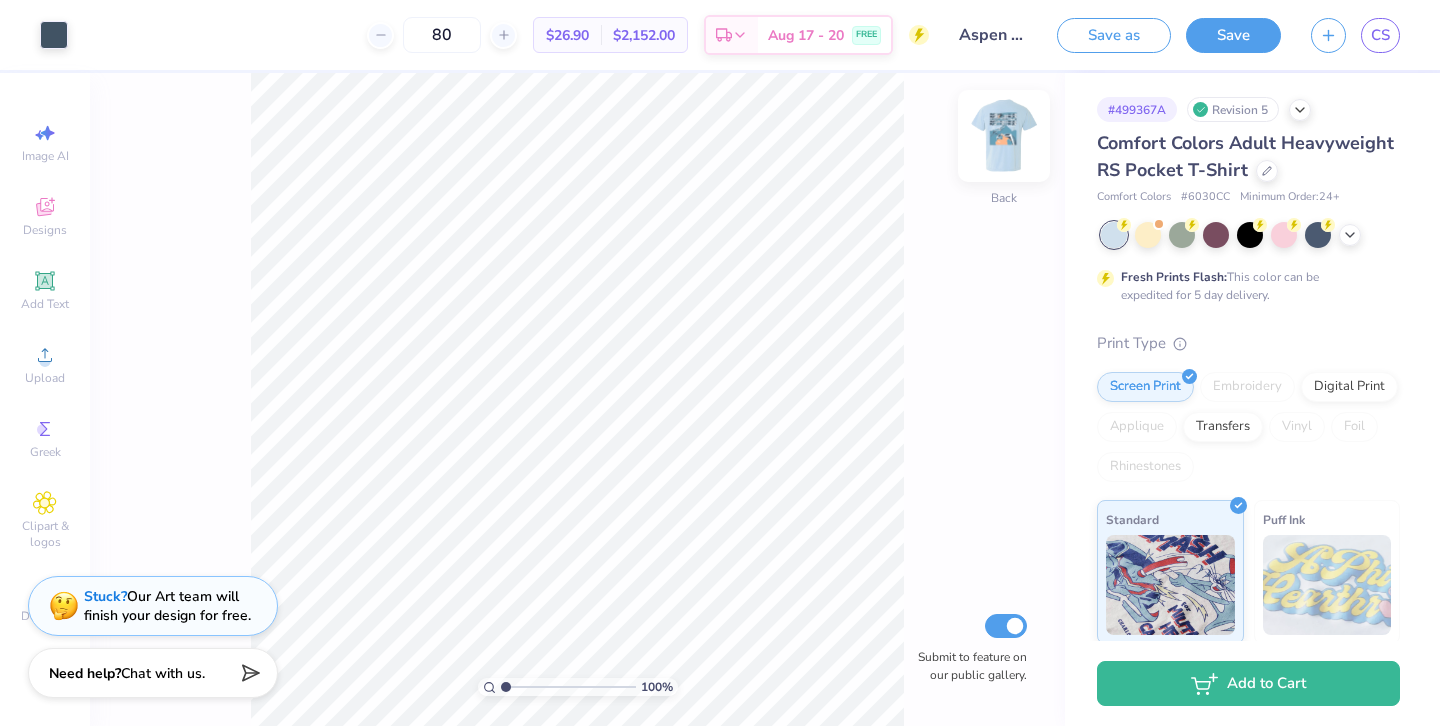 click at bounding box center (1004, 136) 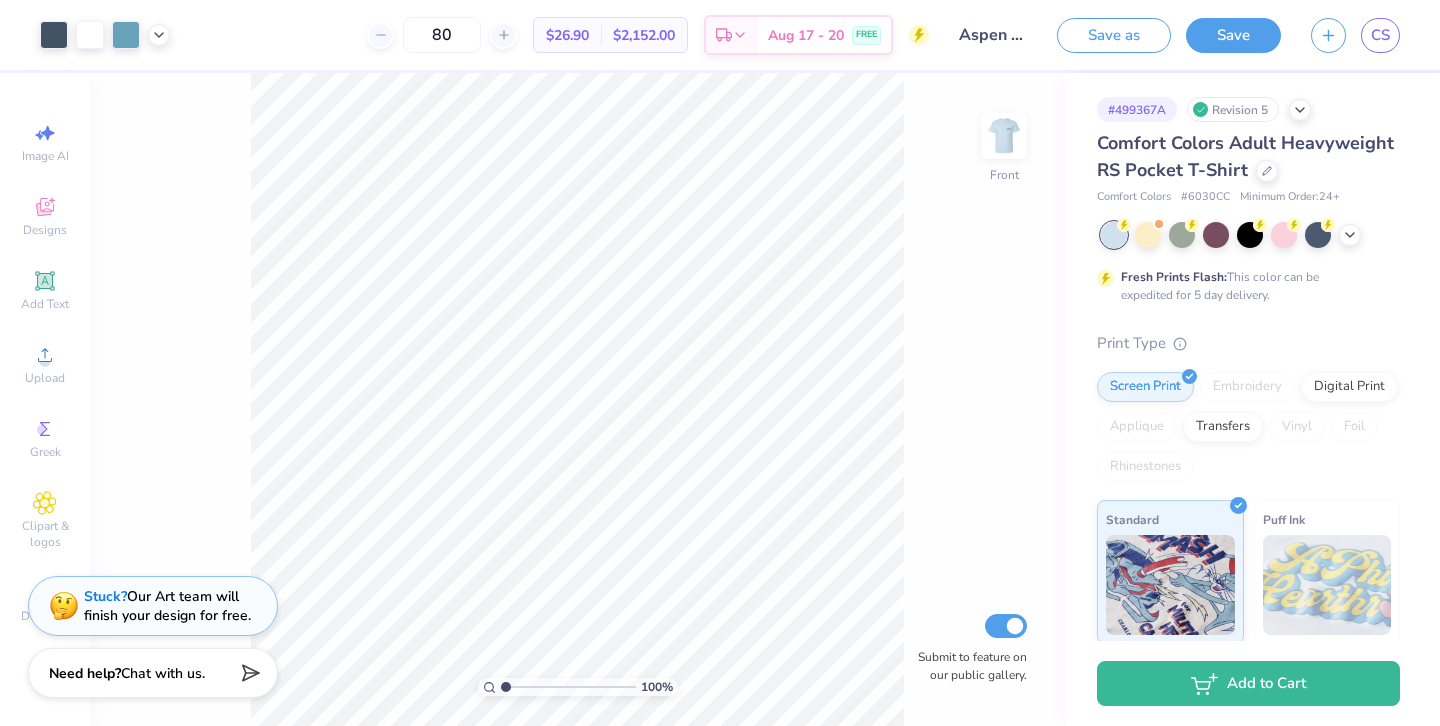 click at bounding box center [1004, 136] 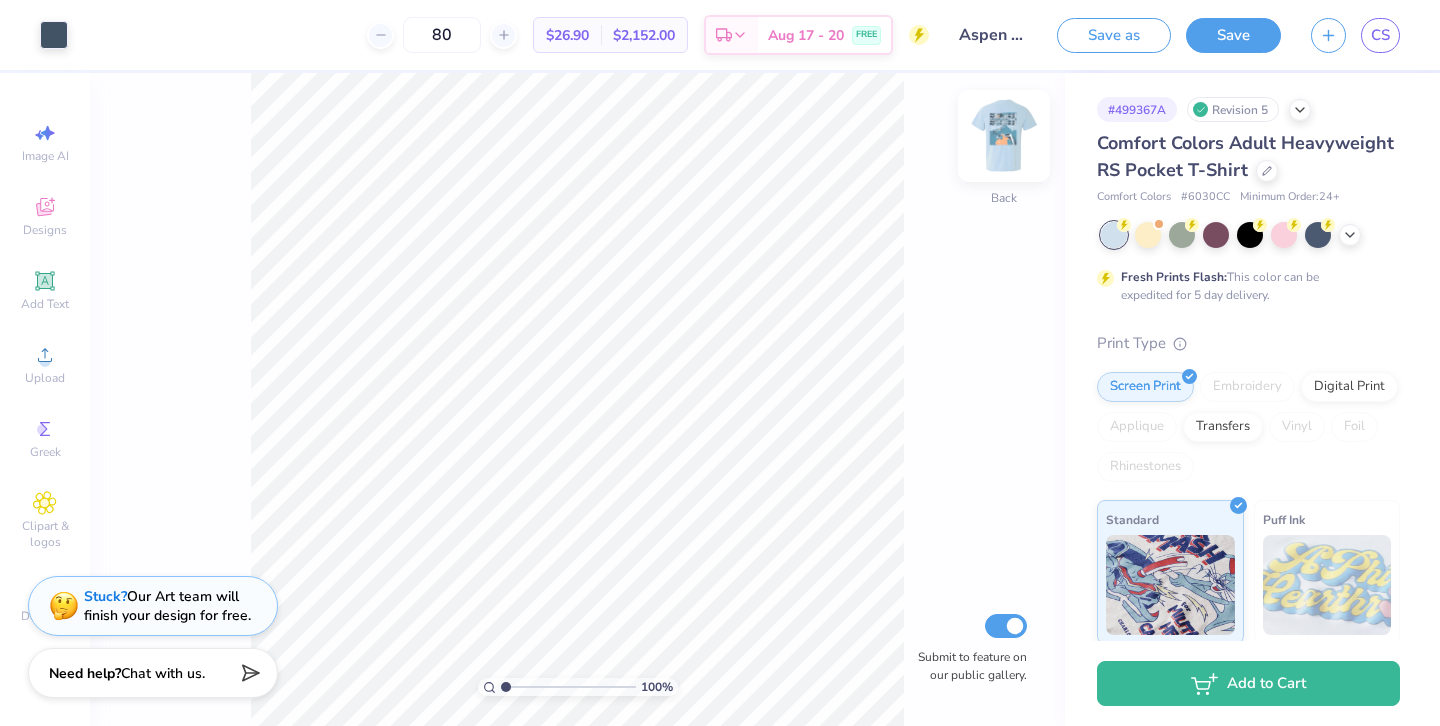 click at bounding box center [1004, 136] 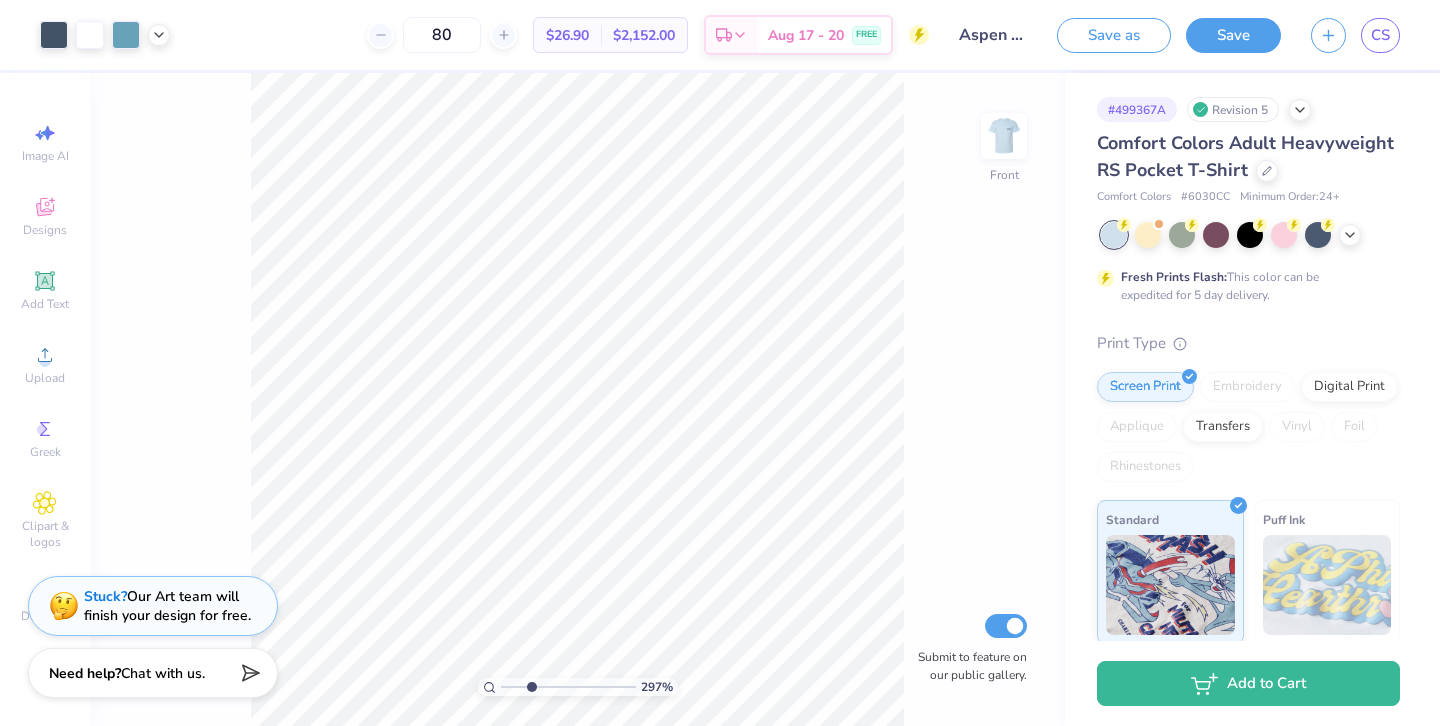 drag, startPoint x: 506, startPoint y: 686, endPoint x: 531, endPoint y: 665, distance: 32.649654 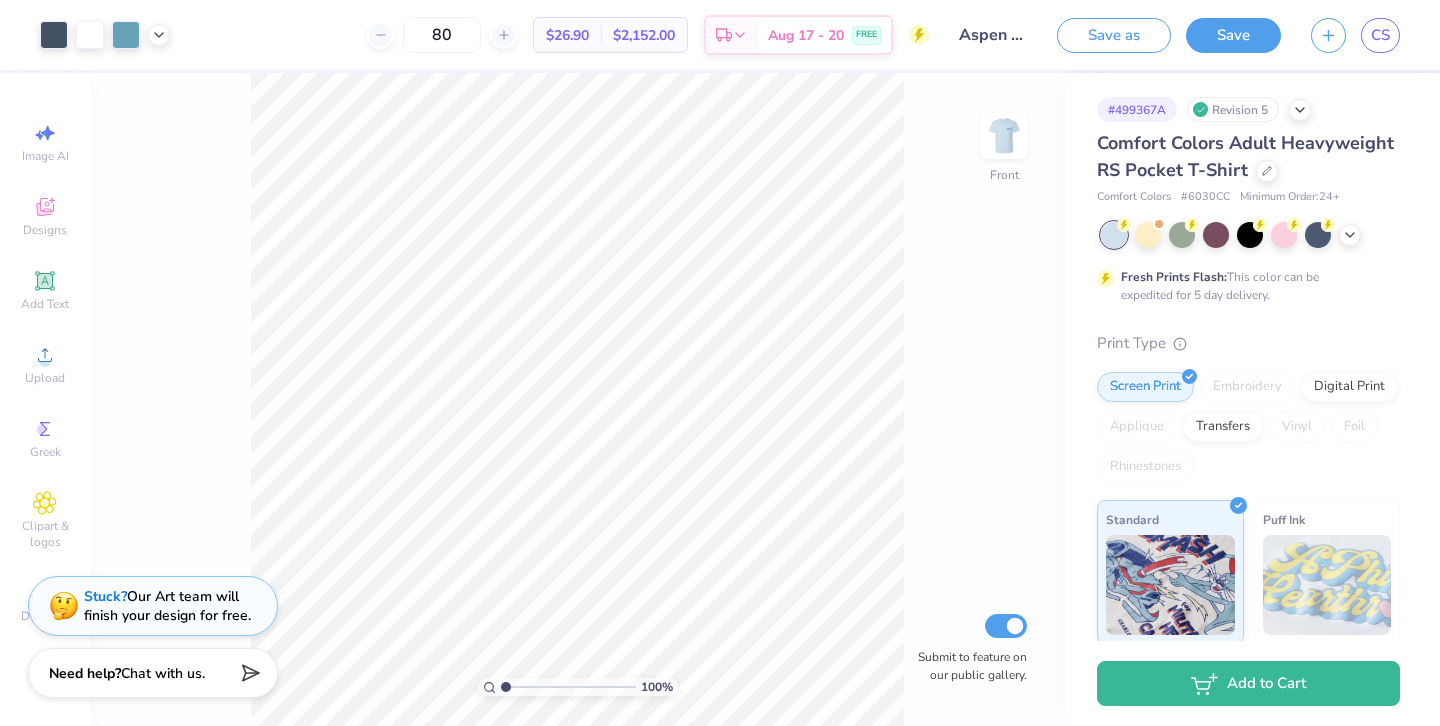 drag, startPoint x: 532, startPoint y: 684, endPoint x: 500, endPoint y: 683, distance: 32.01562 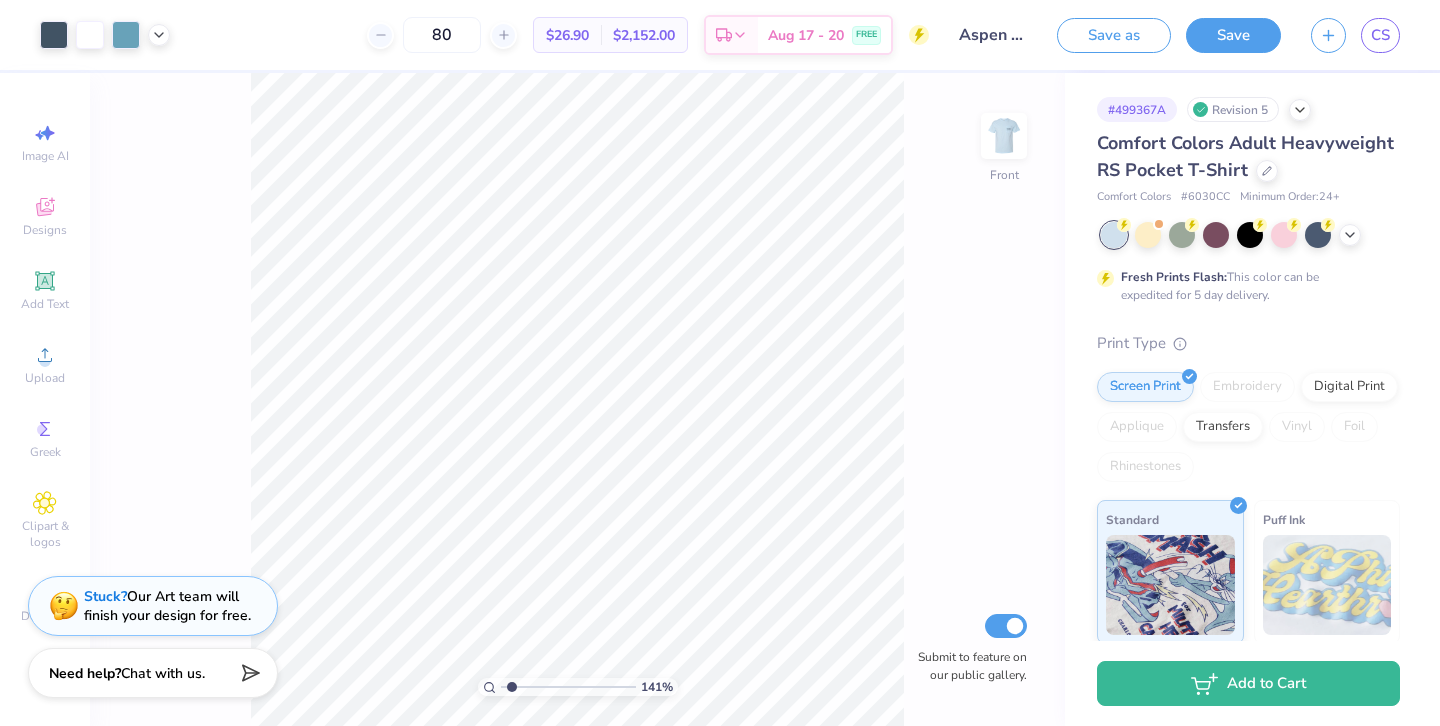 type on "1.48" 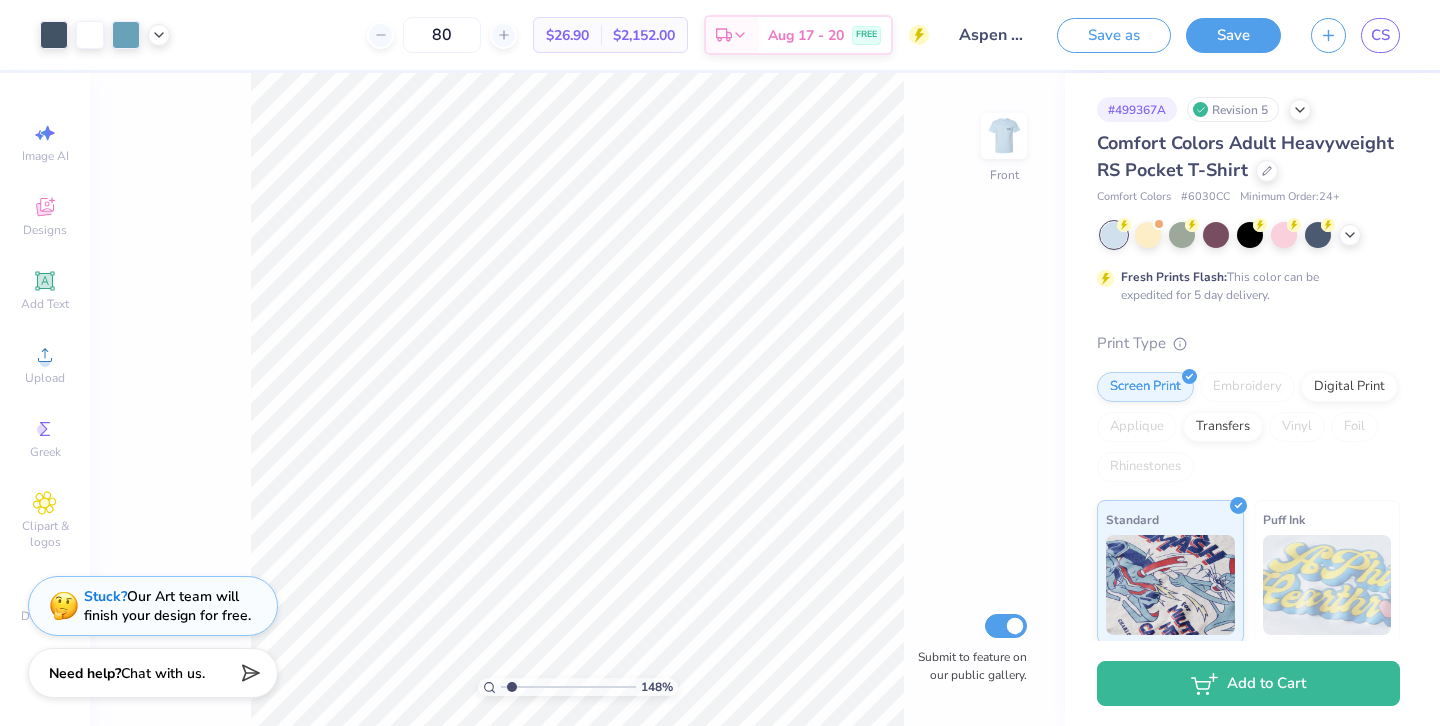 click at bounding box center [568, 687] 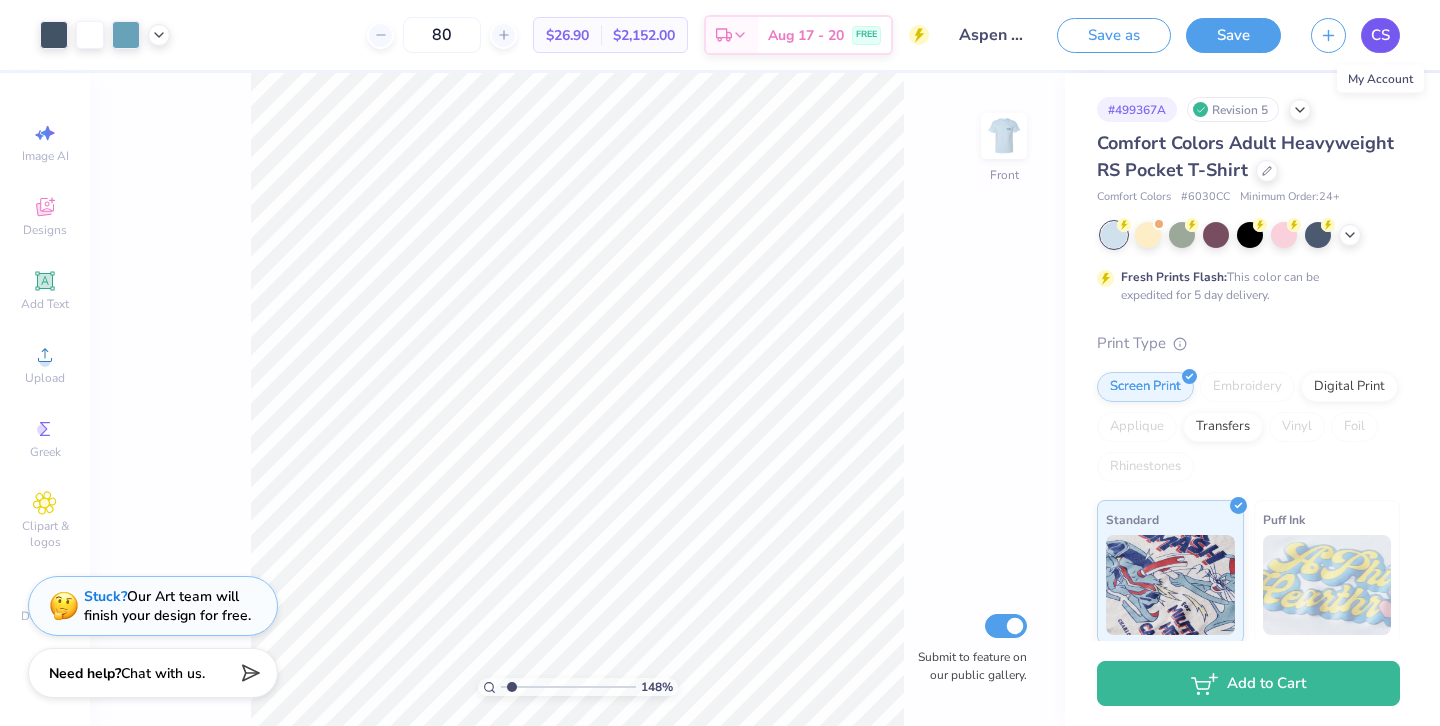 click on "CS" at bounding box center (1380, 35) 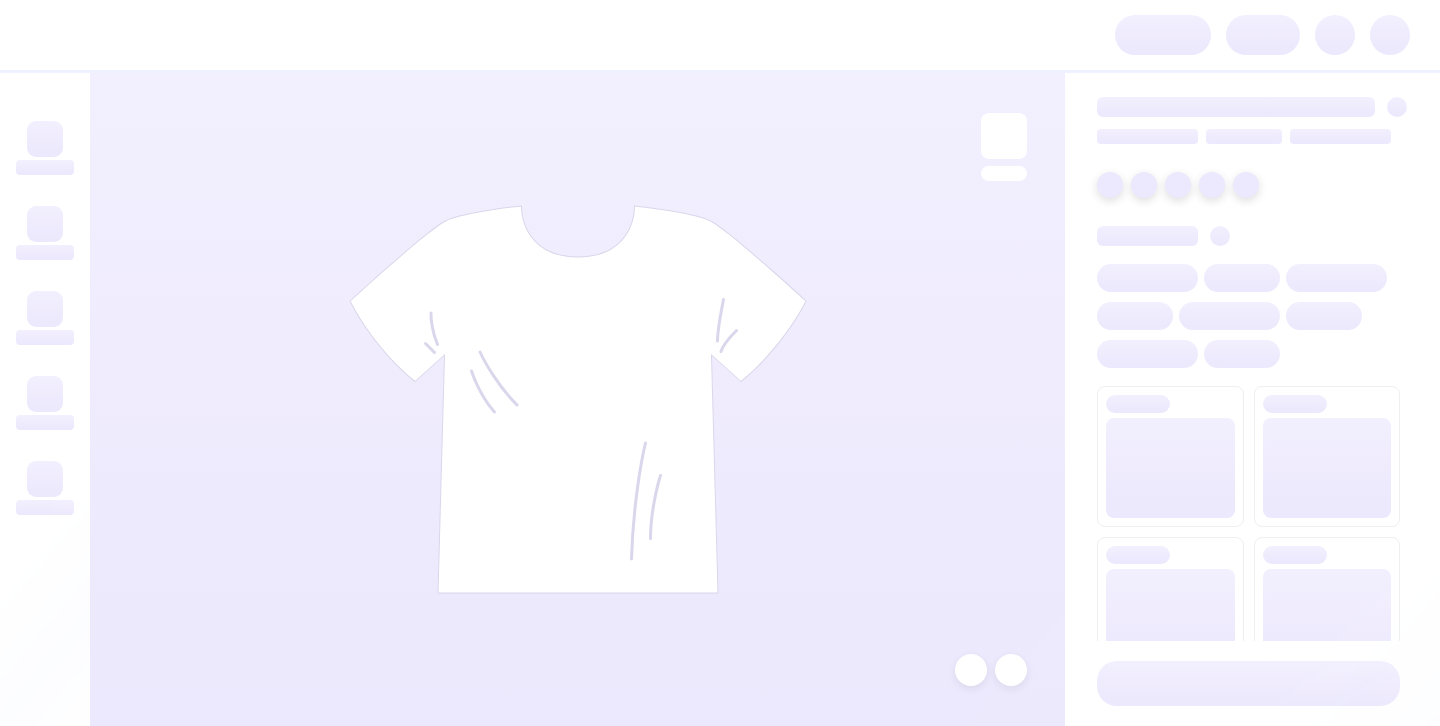scroll, scrollTop: 0, scrollLeft: 0, axis: both 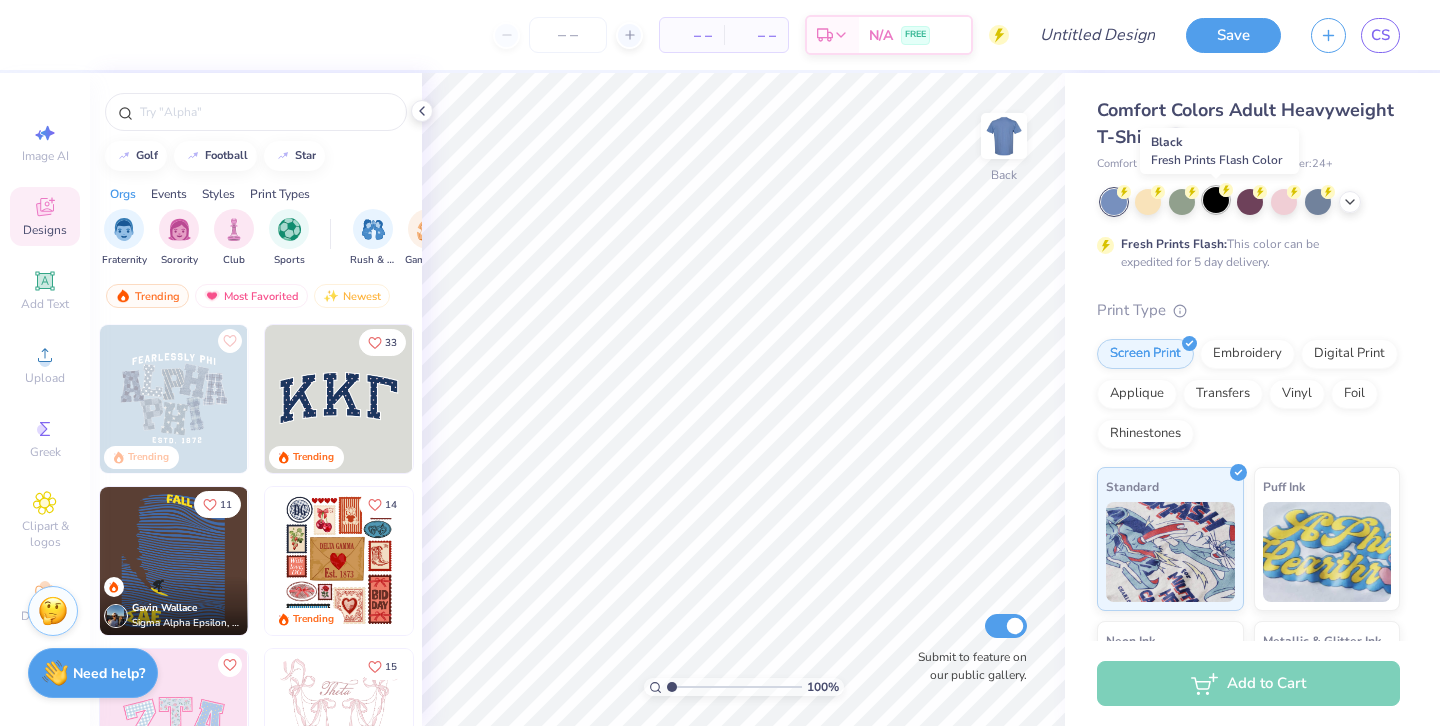 click at bounding box center (1216, 200) 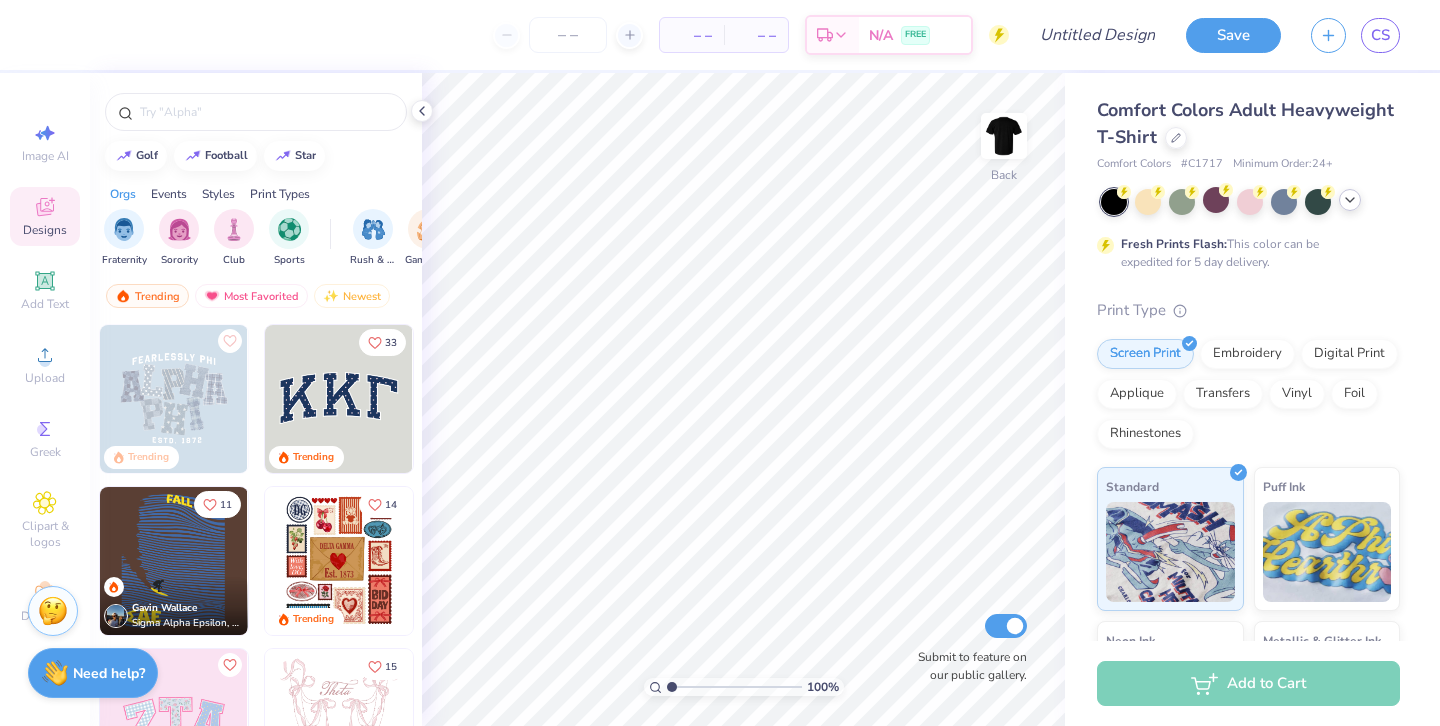 click 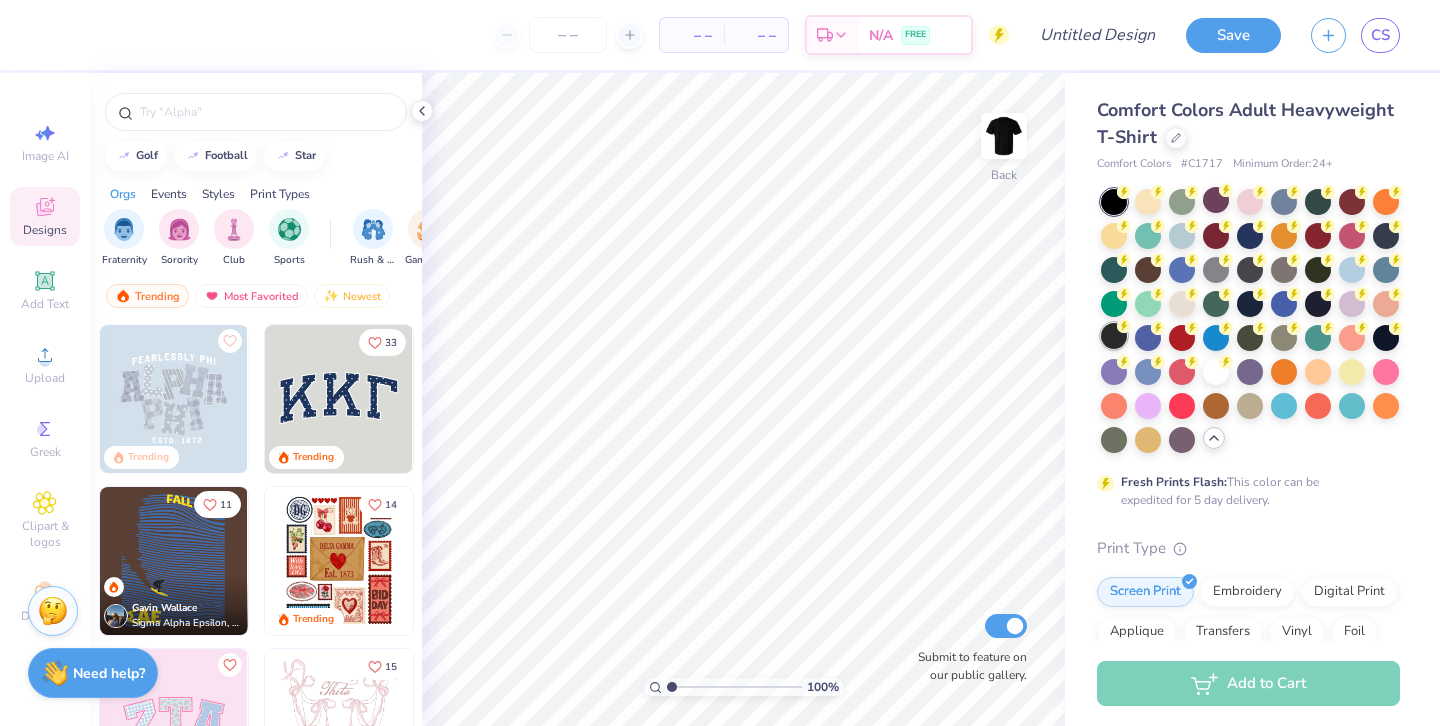 click at bounding box center (1114, 336) 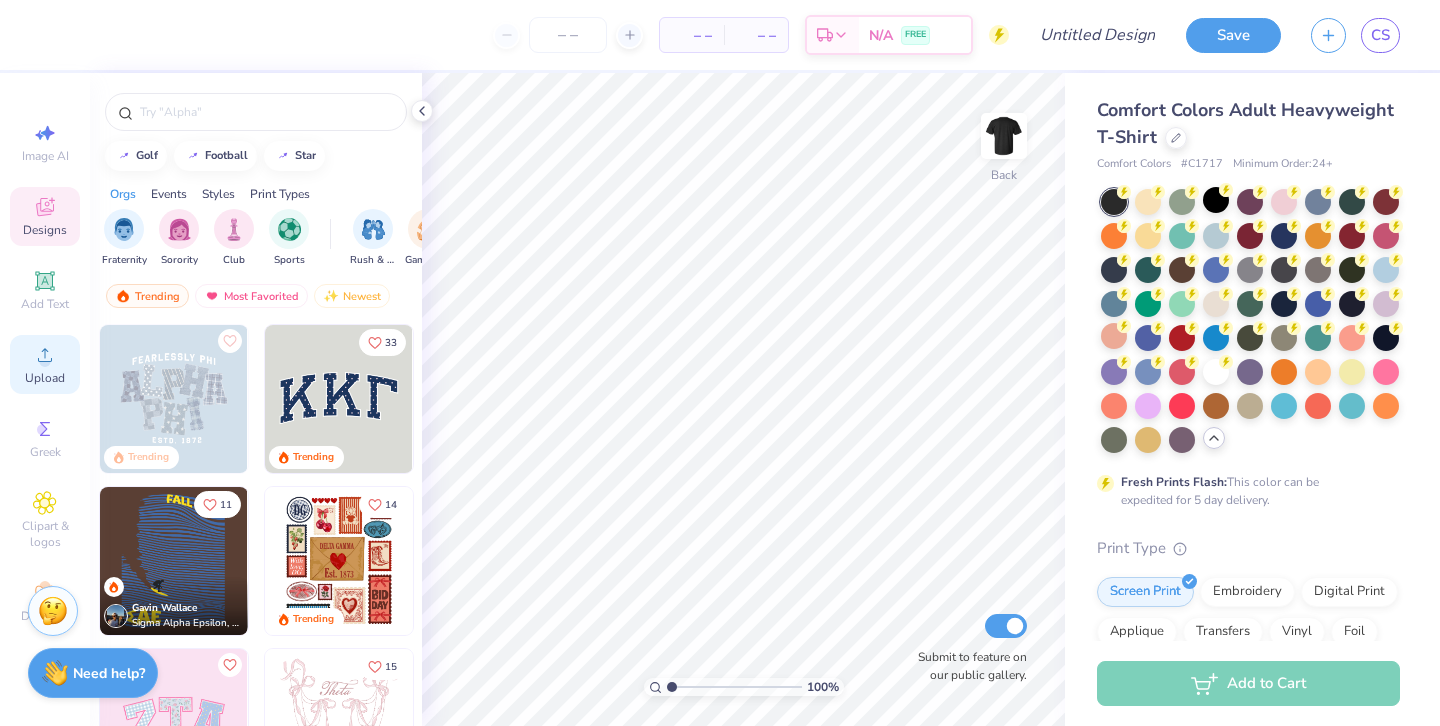 click 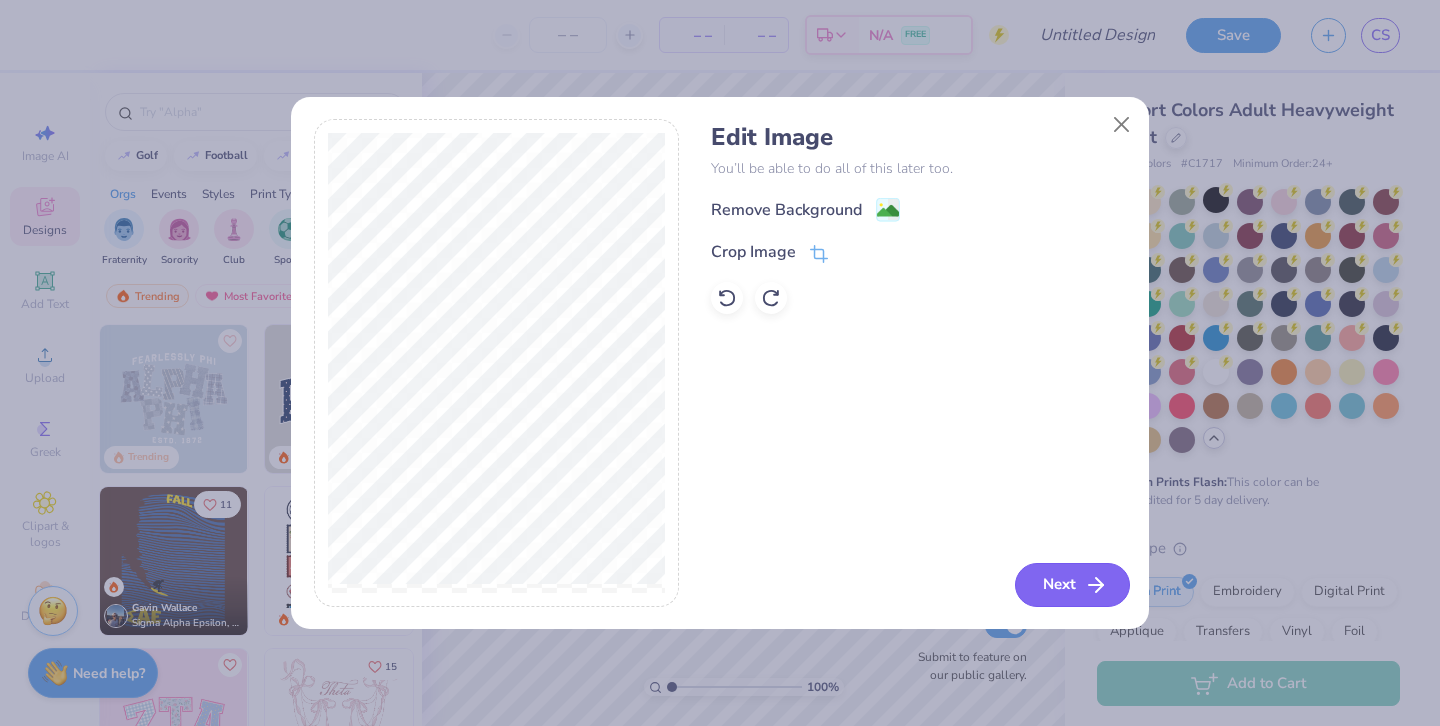 click 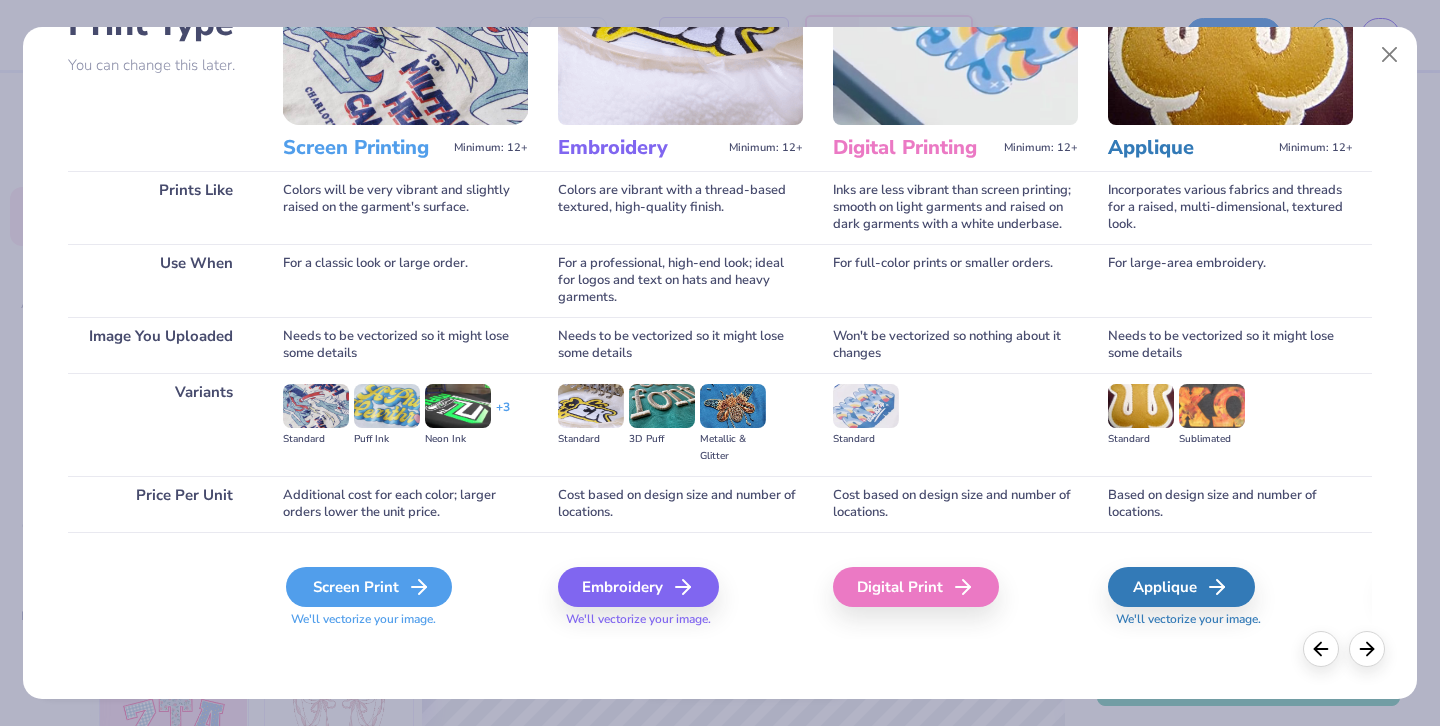 scroll, scrollTop: 171, scrollLeft: 0, axis: vertical 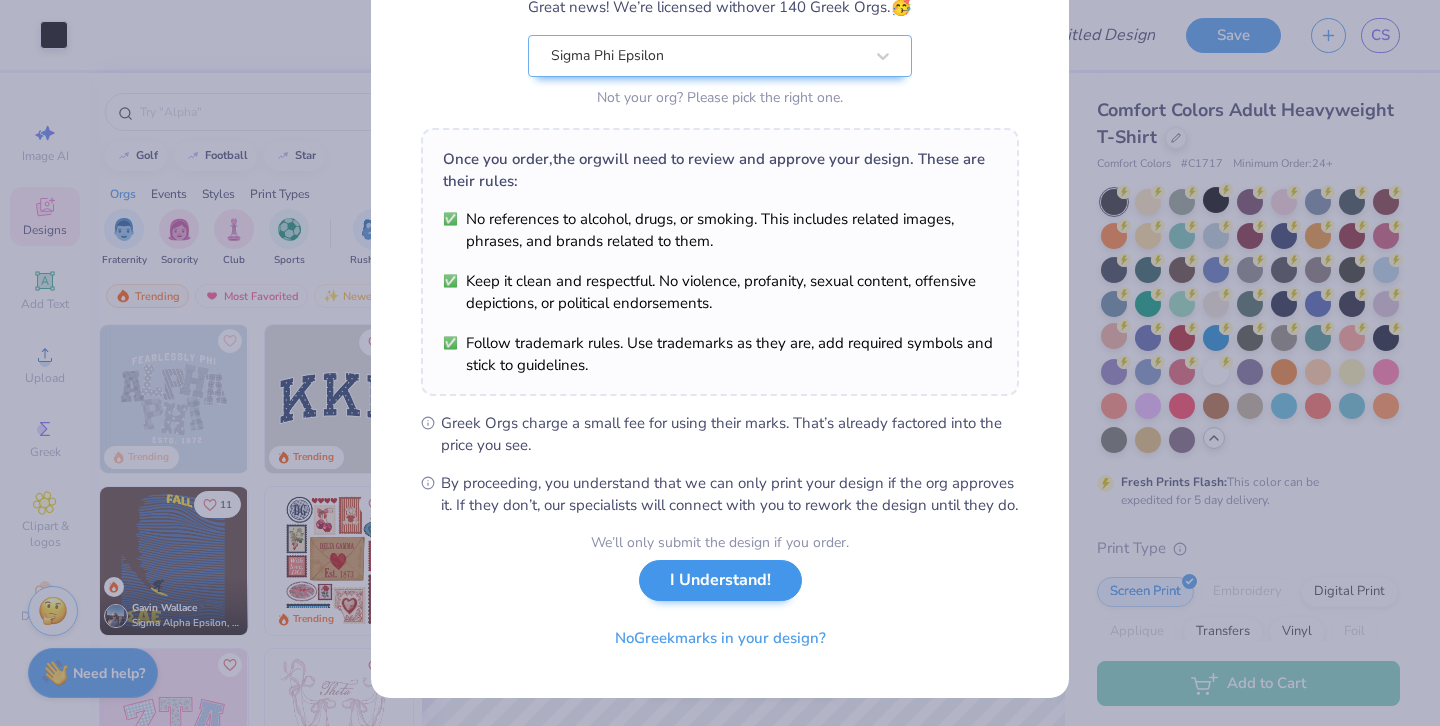 click on "I Understand!" at bounding box center (720, 580) 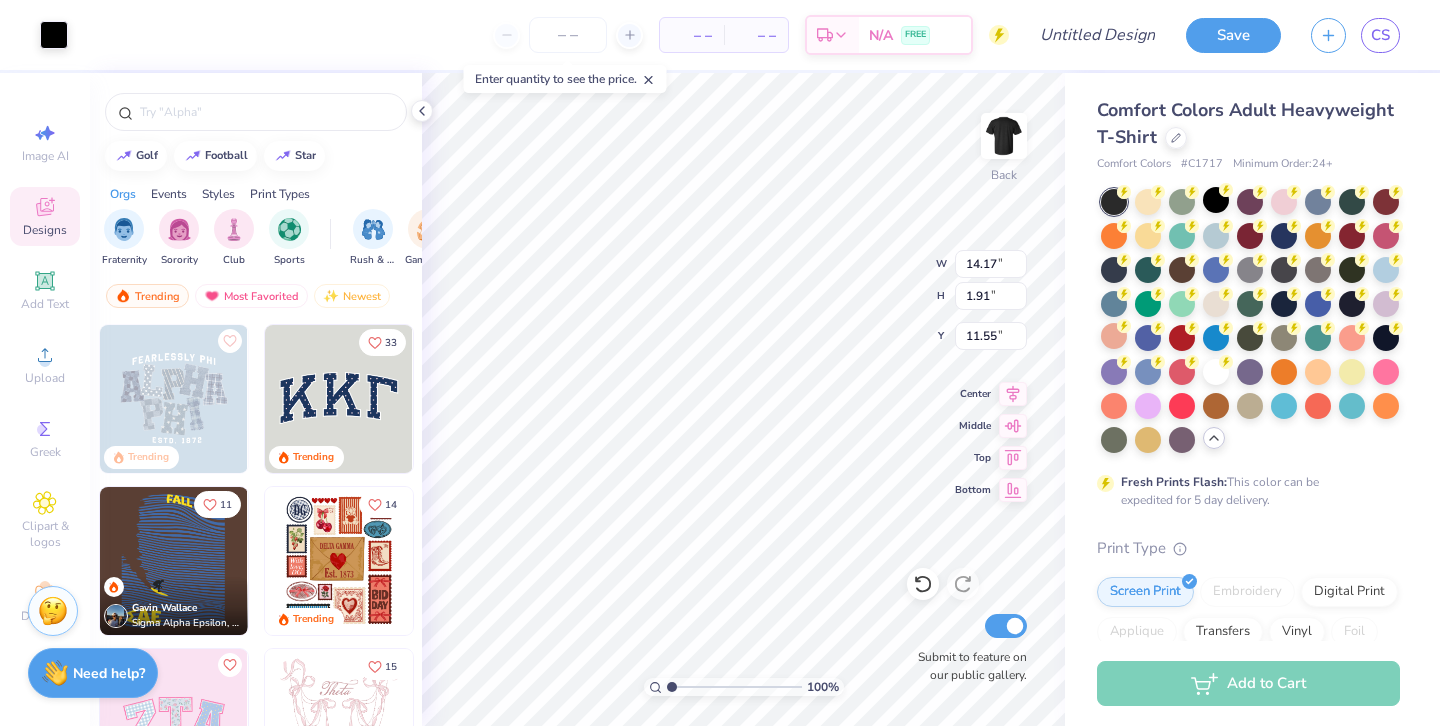 scroll, scrollTop: 0, scrollLeft: 0, axis: both 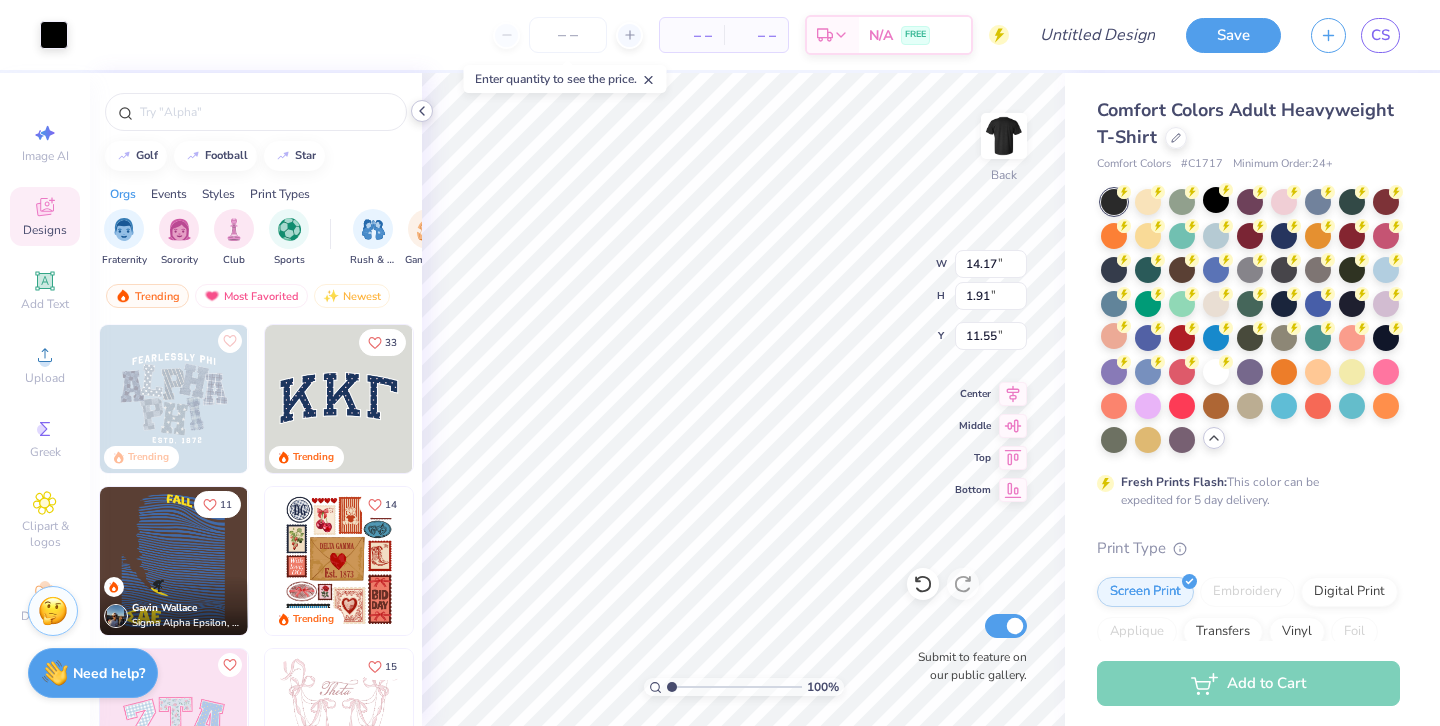 click 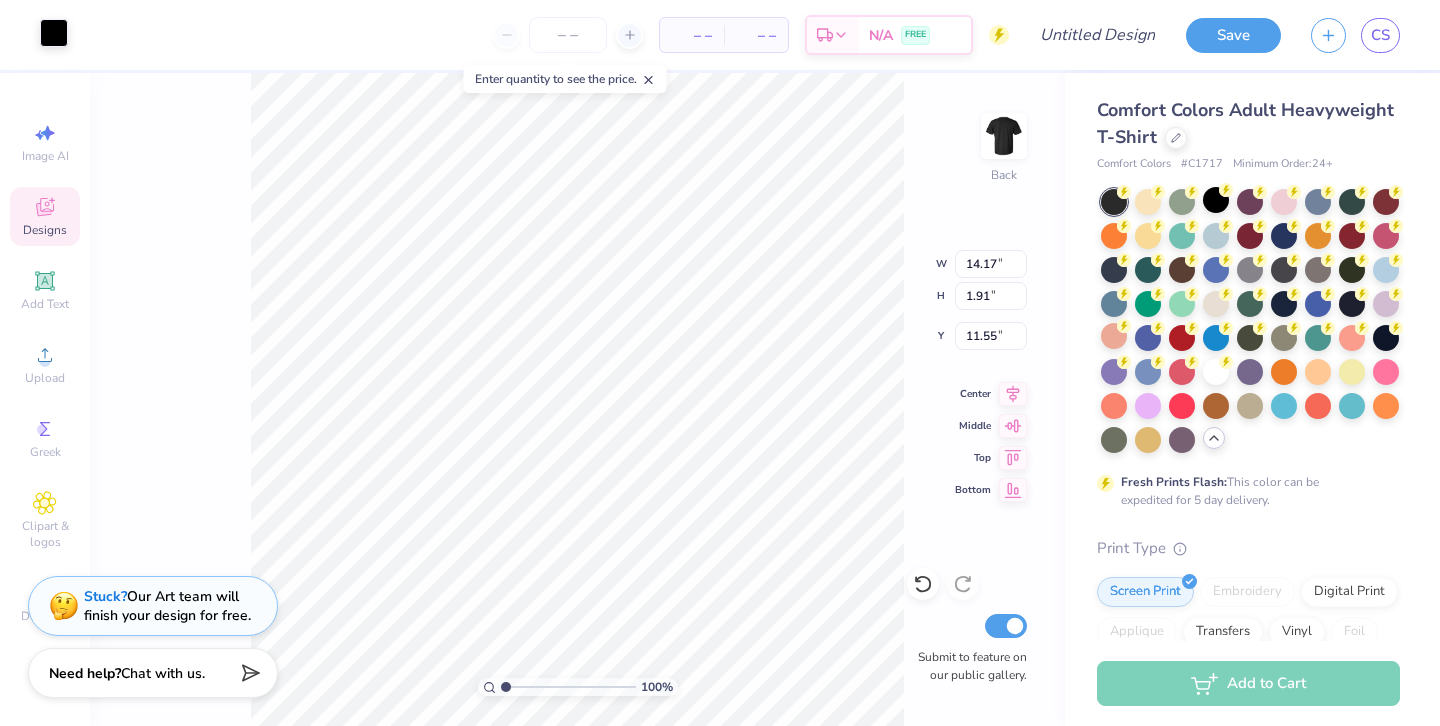 click at bounding box center (54, 33) 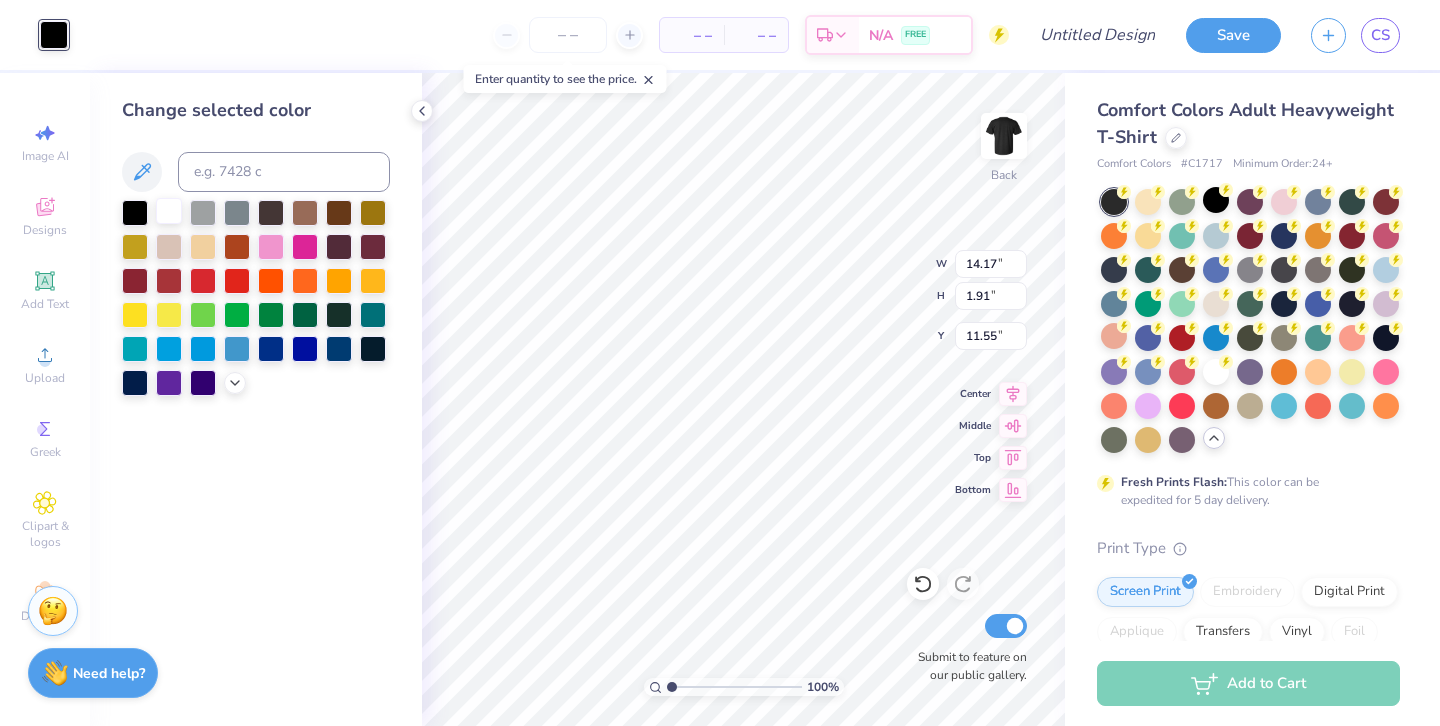 click at bounding box center [169, 211] 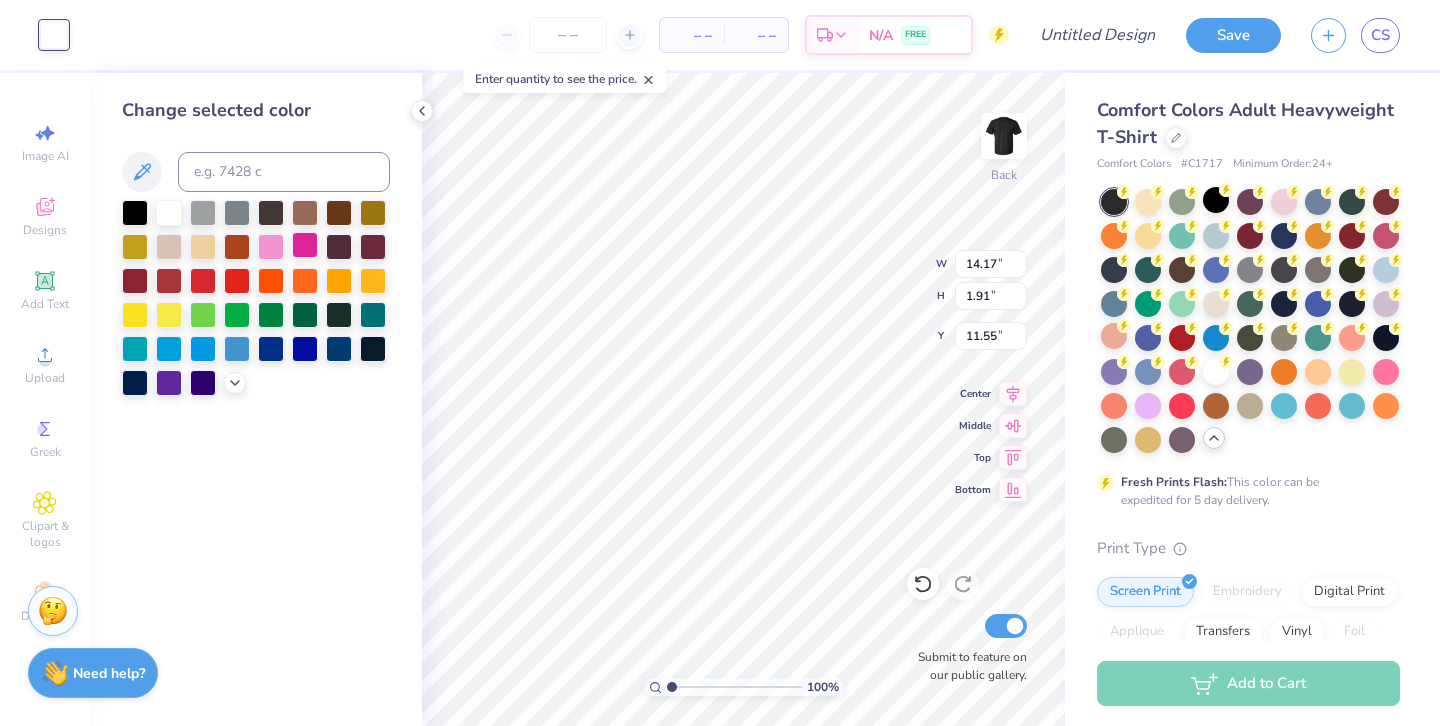 type on "5.35" 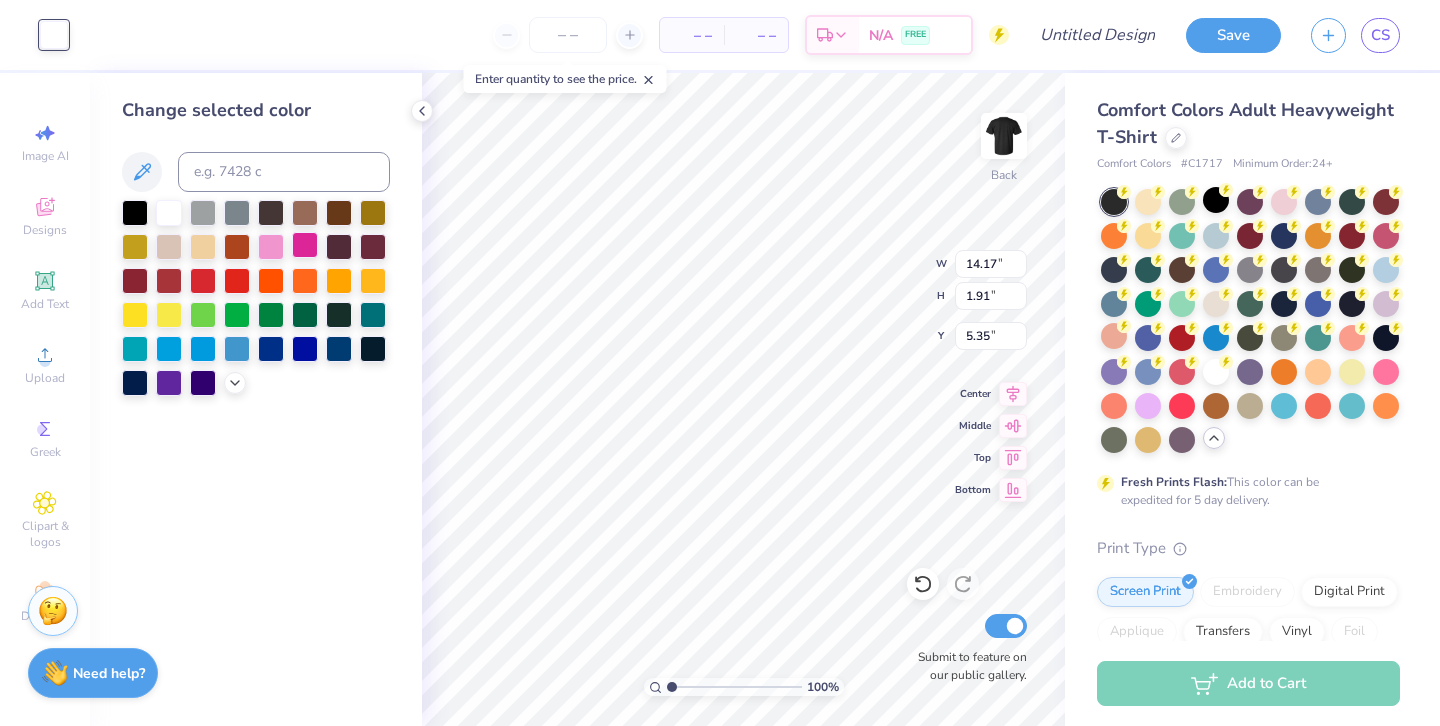type on "12.45" 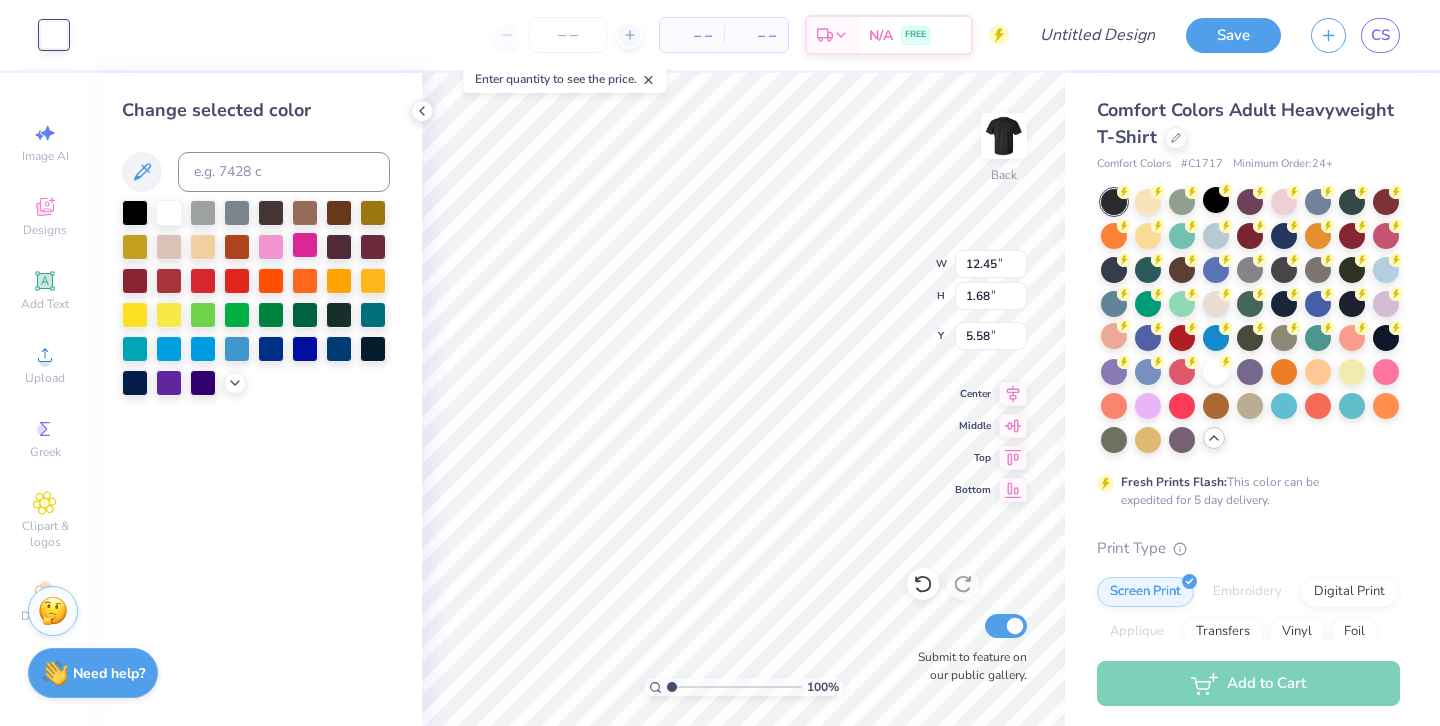 type on "5.57" 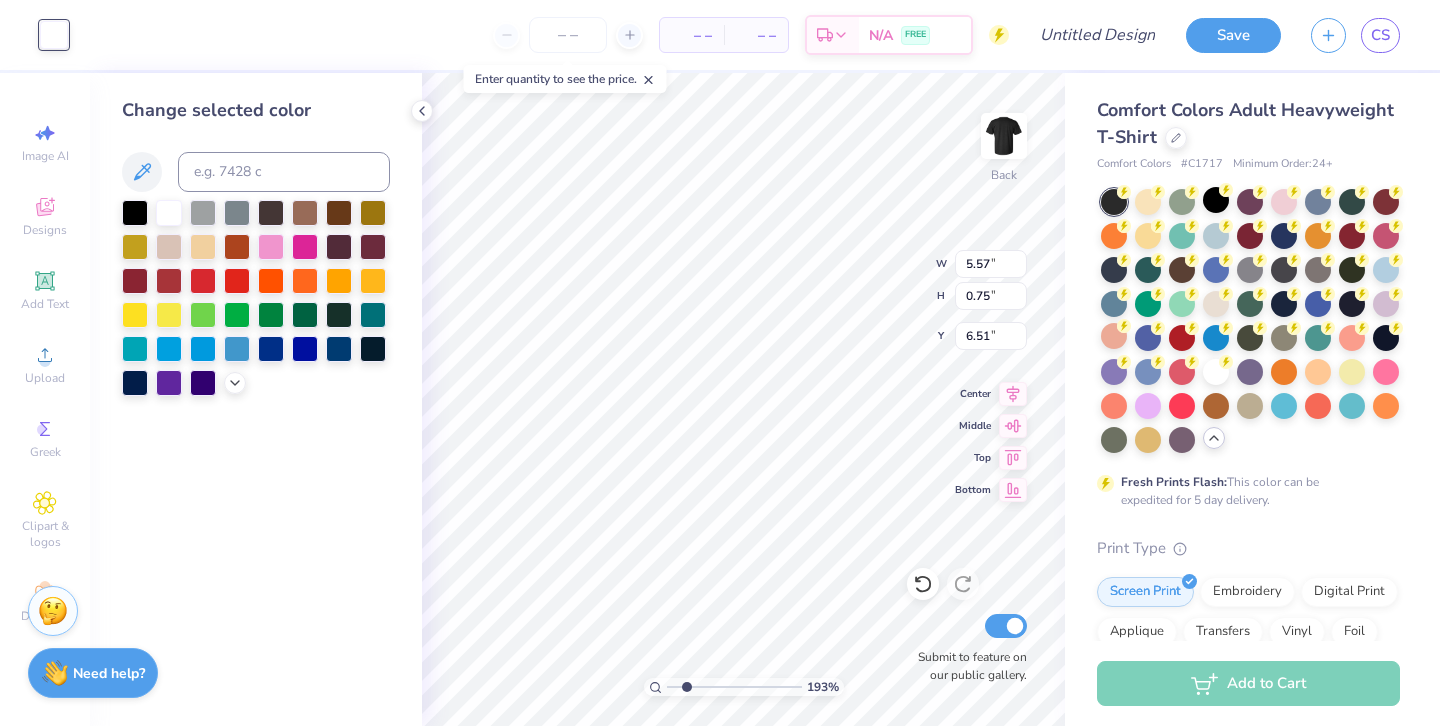 type on "2.15" 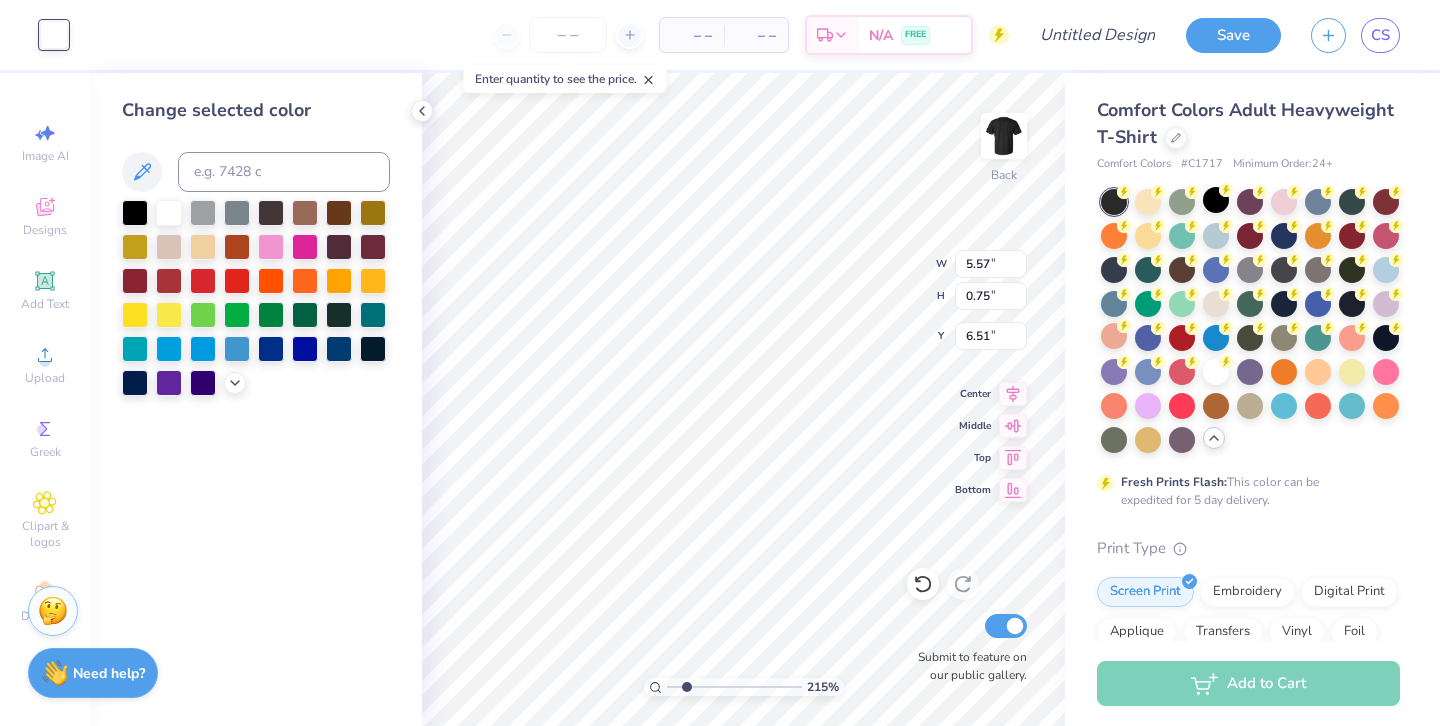 drag, startPoint x: 670, startPoint y: 686, endPoint x: 687, endPoint y: 686, distance: 17 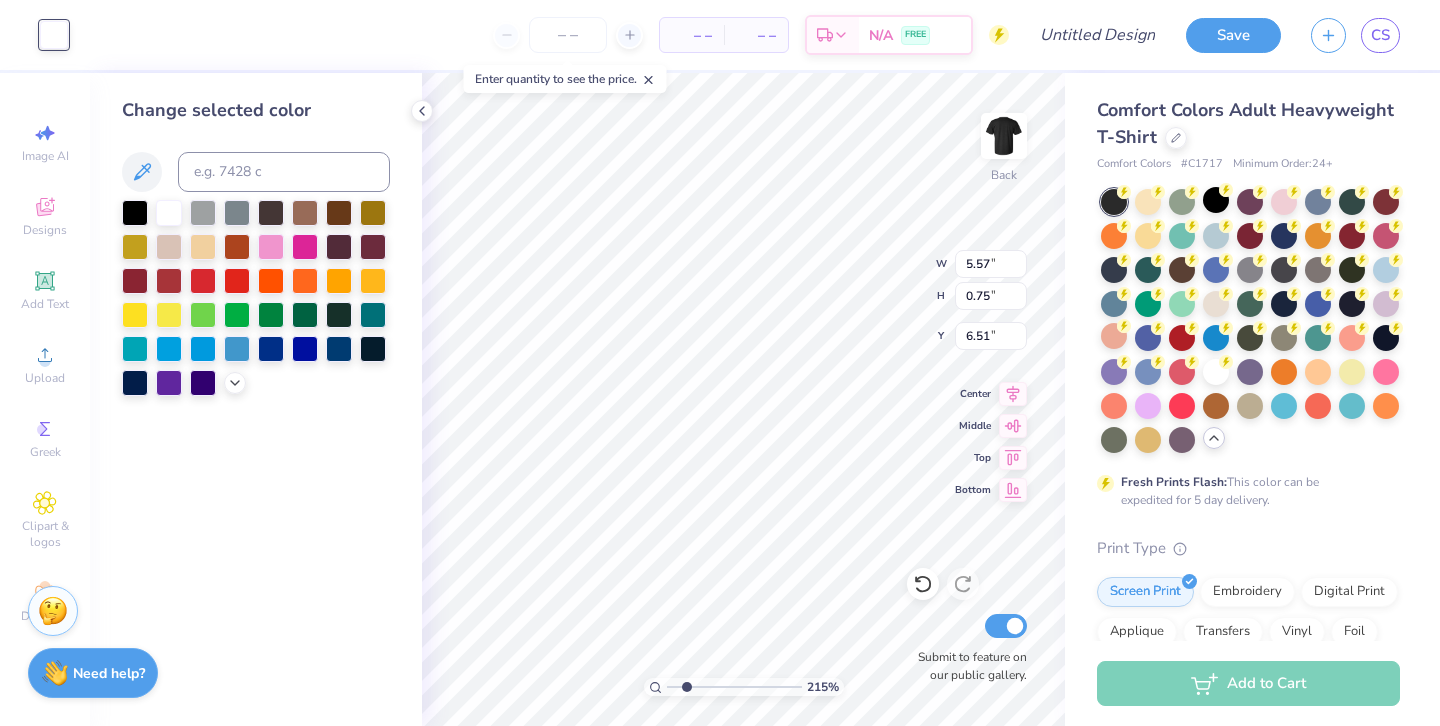 type on "3.49" 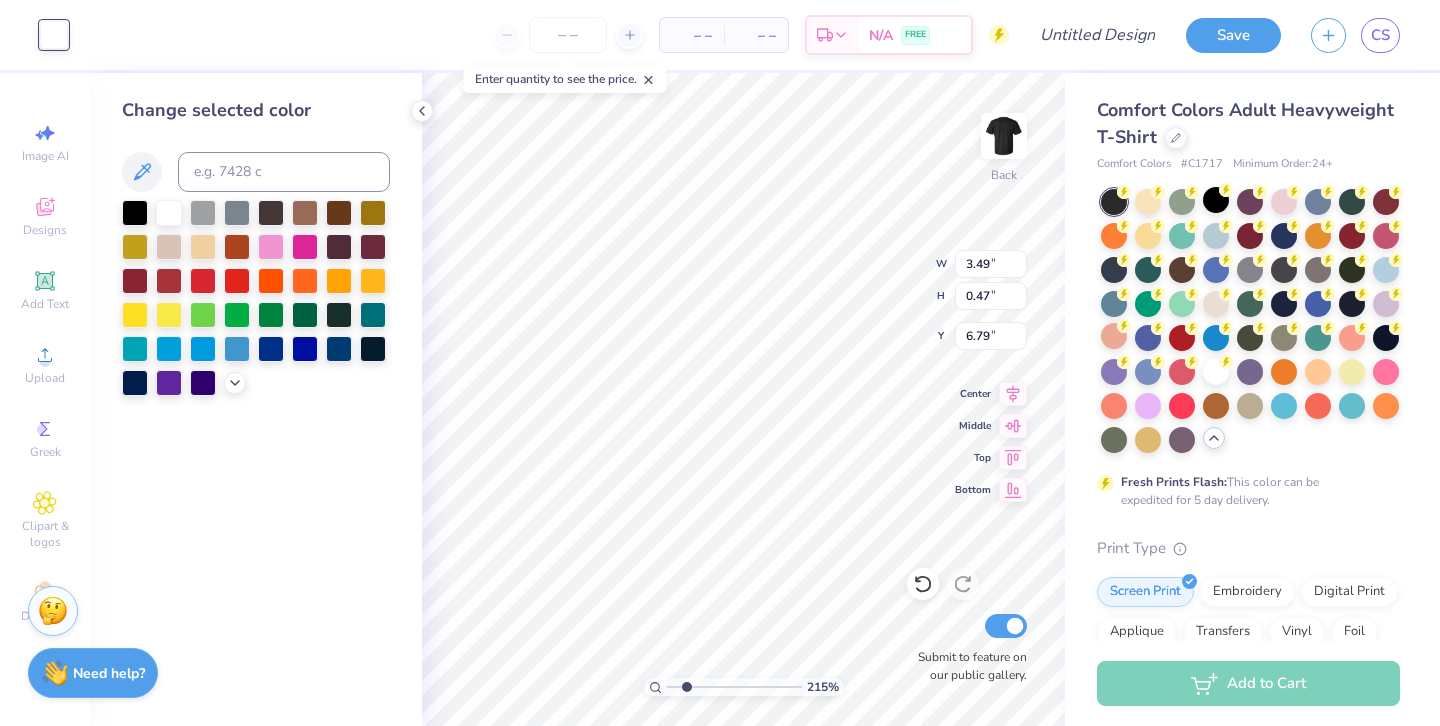 type on "3.00" 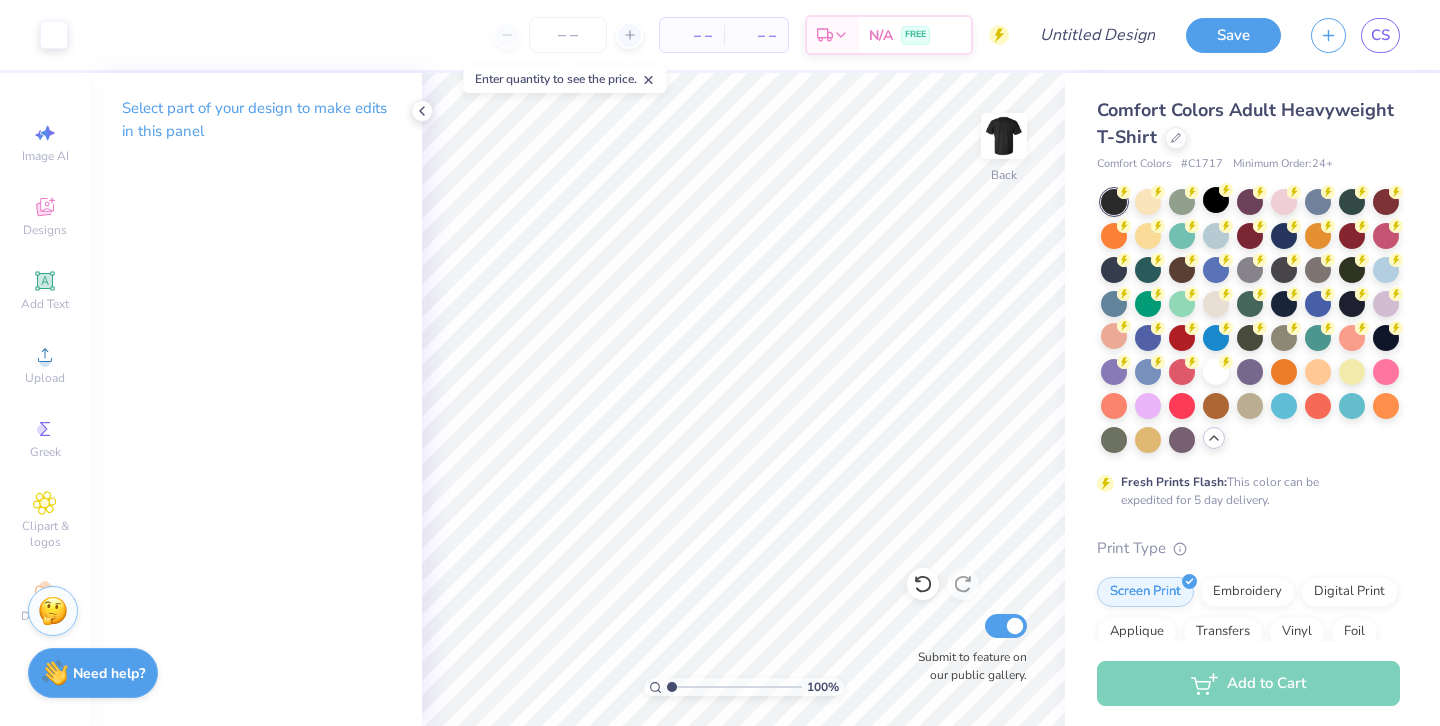 drag, startPoint x: 686, startPoint y: 688, endPoint x: 633, endPoint y: 690, distance: 53.037724 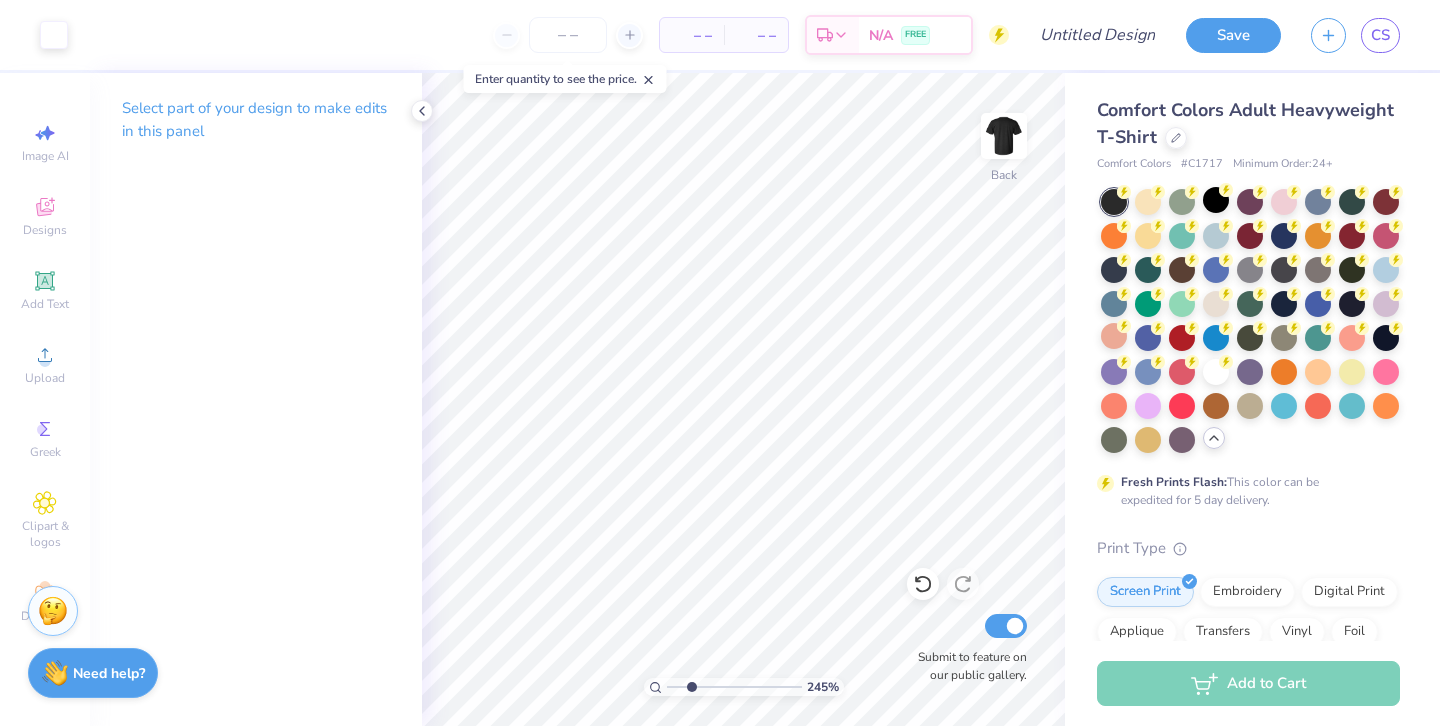 type on "2.45" 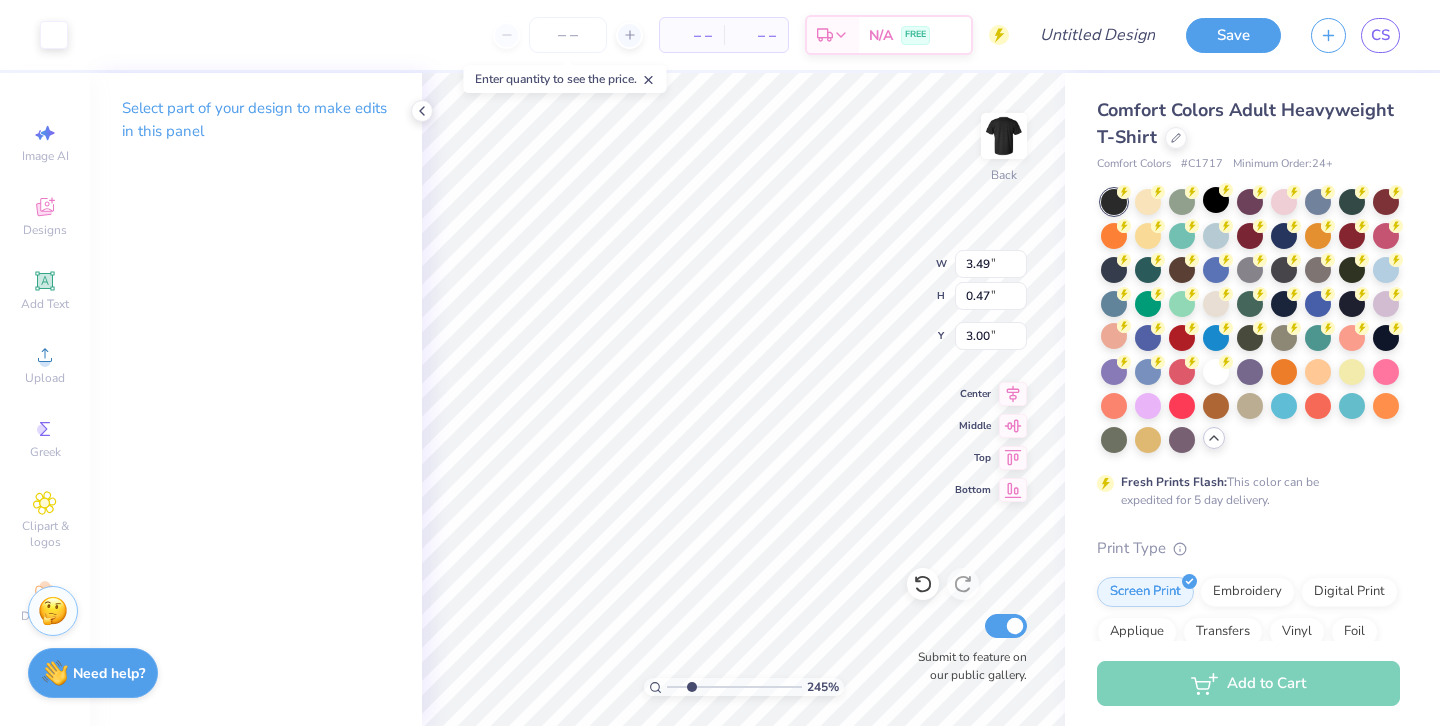 type on "4.00" 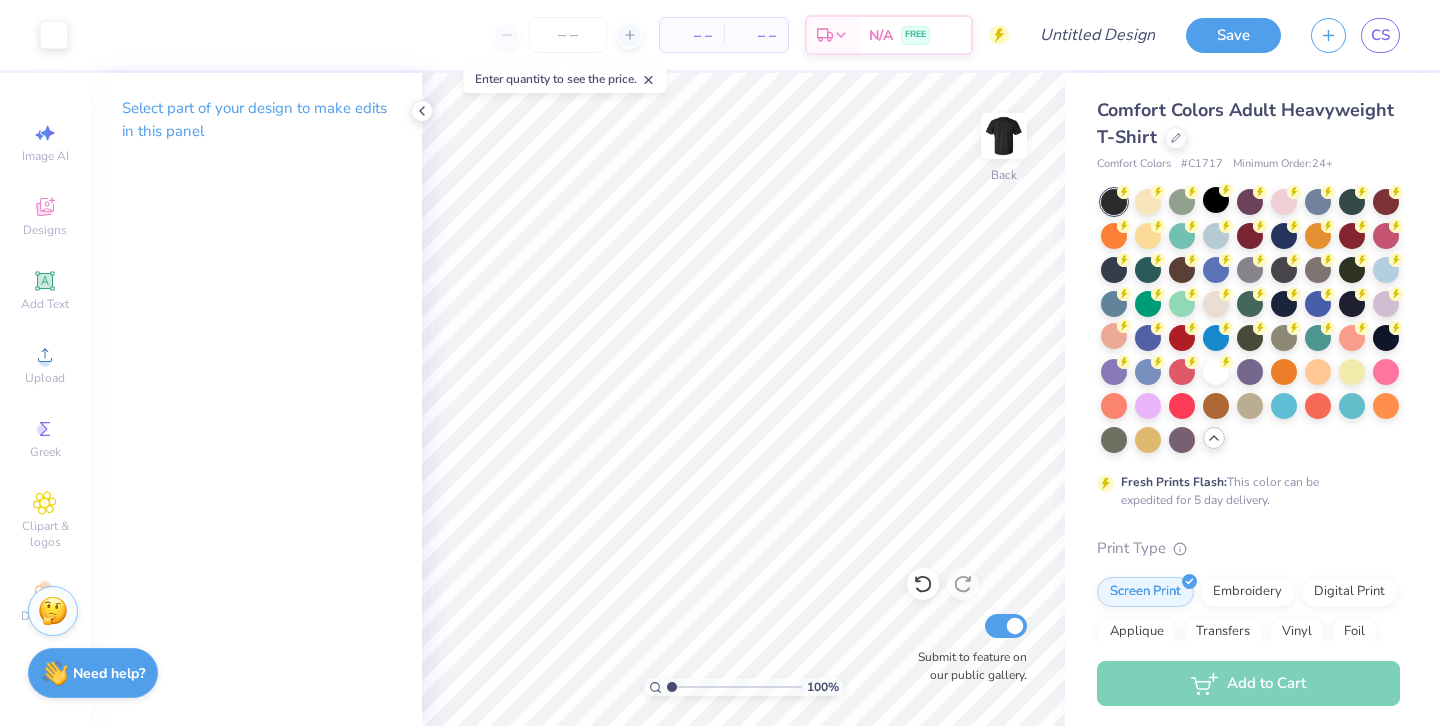 drag, startPoint x: 691, startPoint y: 682, endPoint x: 645, endPoint y: 682, distance: 46 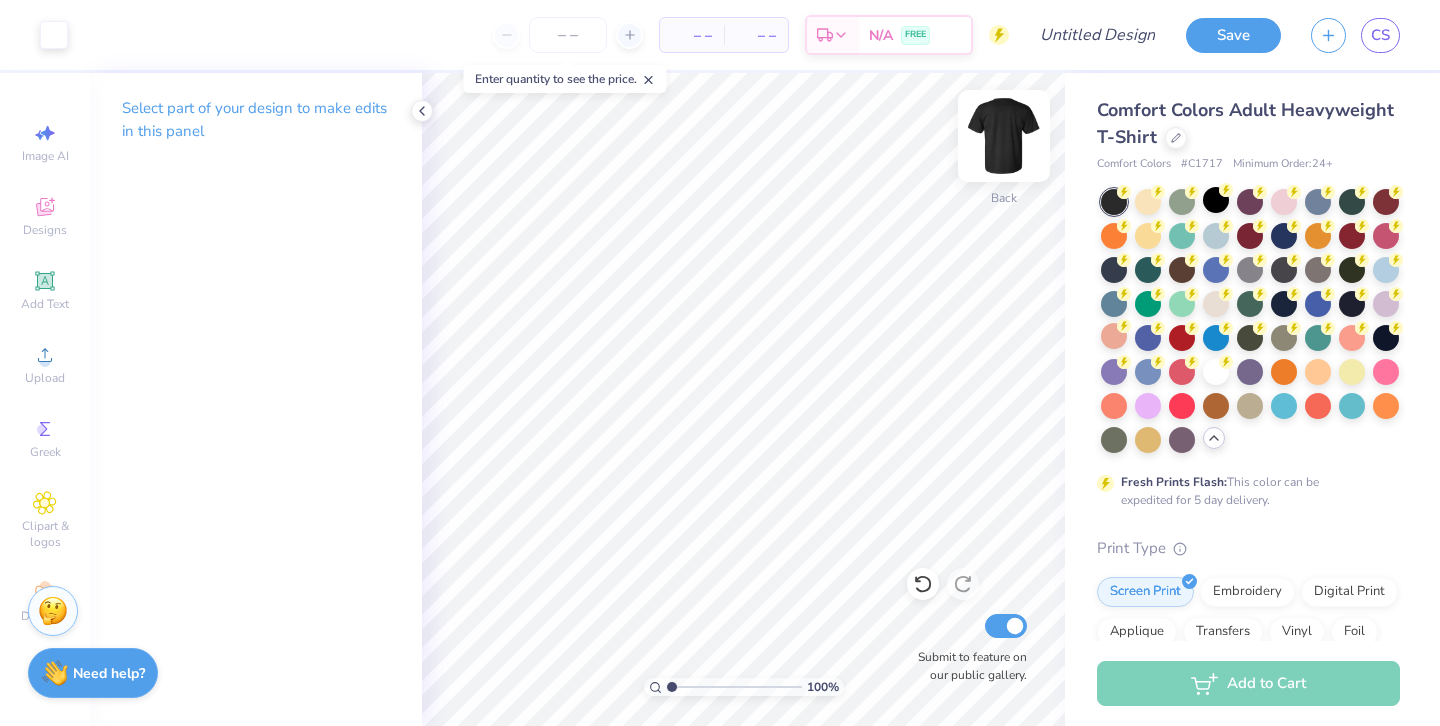 click at bounding box center [1004, 136] 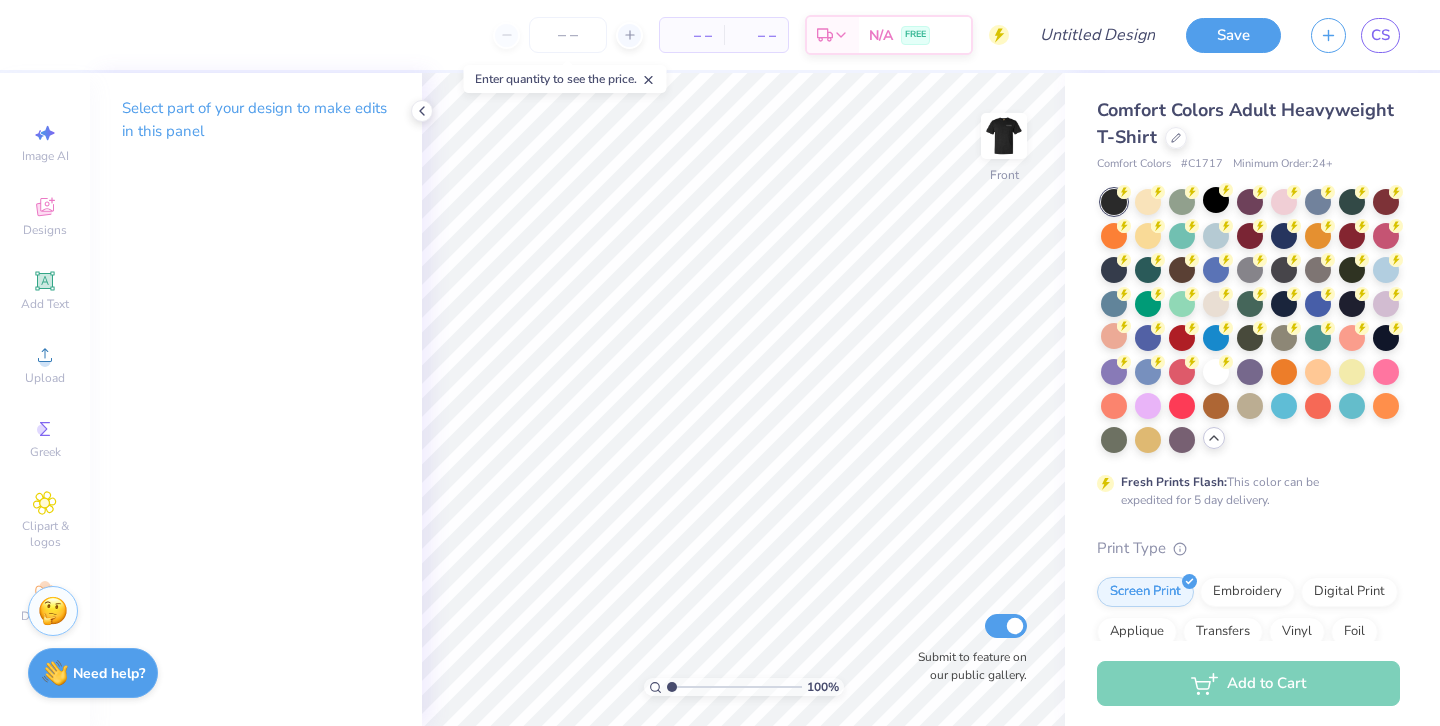 click on "Image AI Designs Add Text Upload Greek Clipart & logos Decorate" at bounding box center (45, 372) 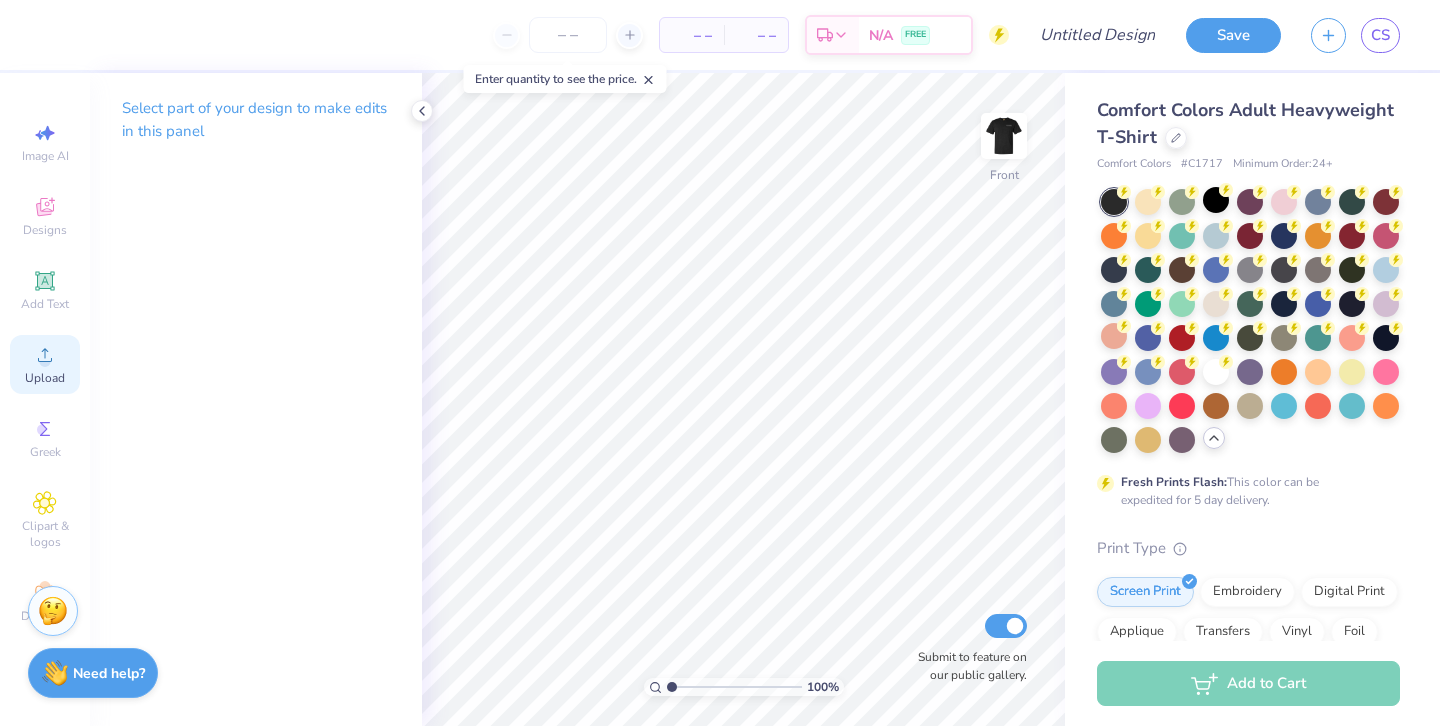click on "Upload" at bounding box center [45, 378] 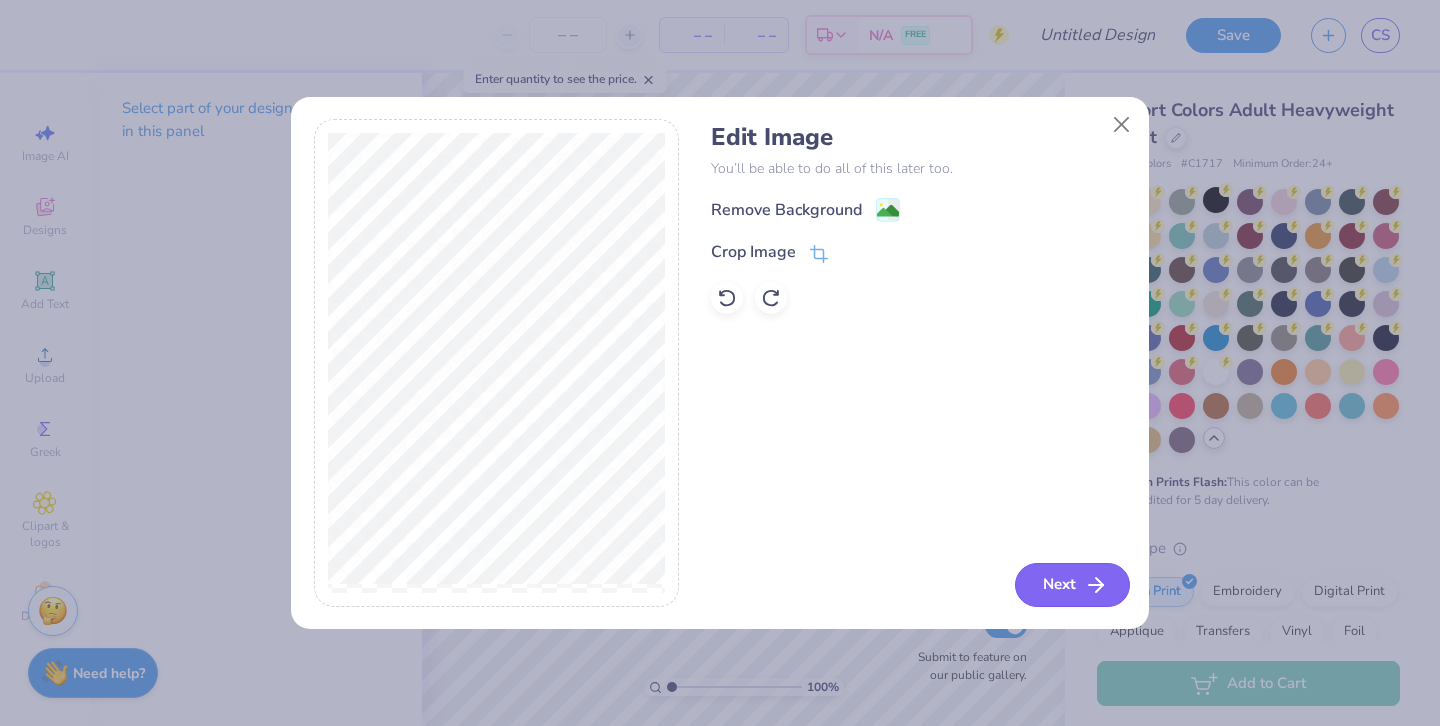 click on "Next" at bounding box center (1072, 585) 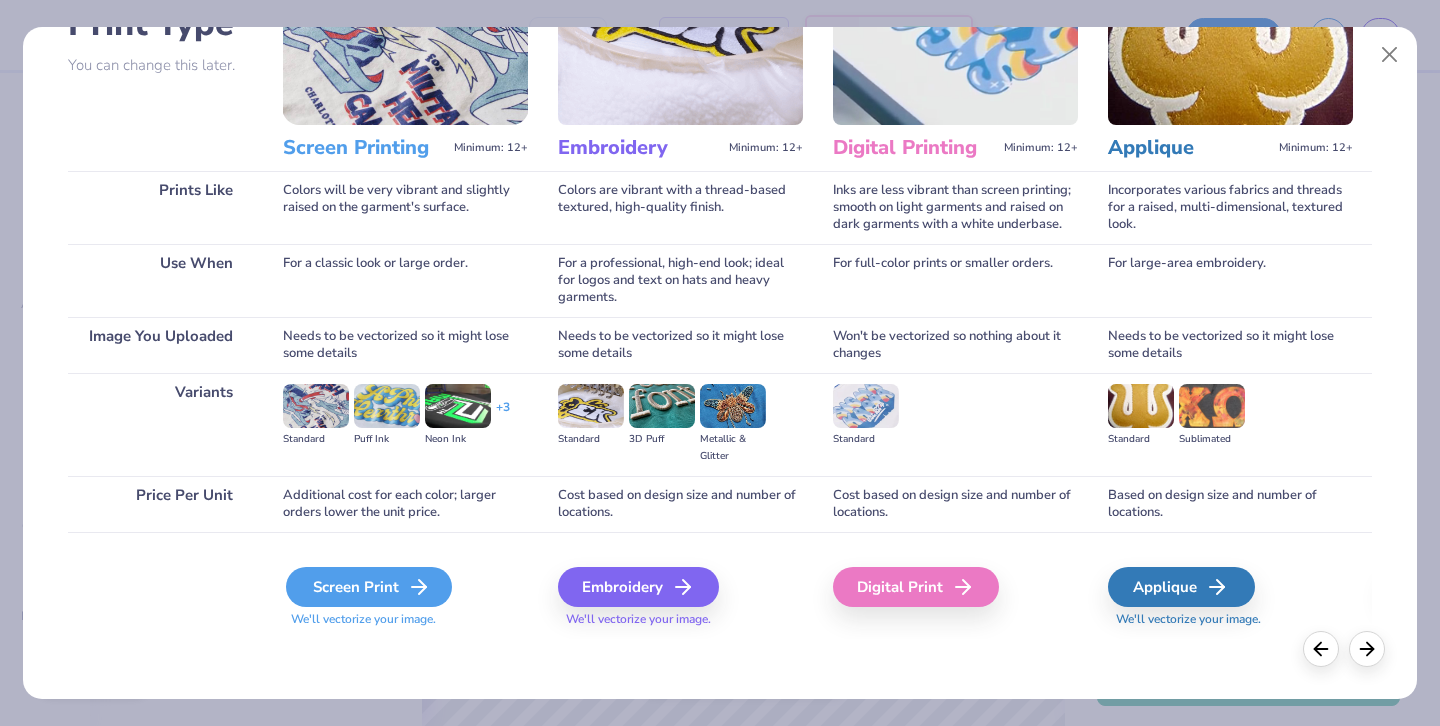 click 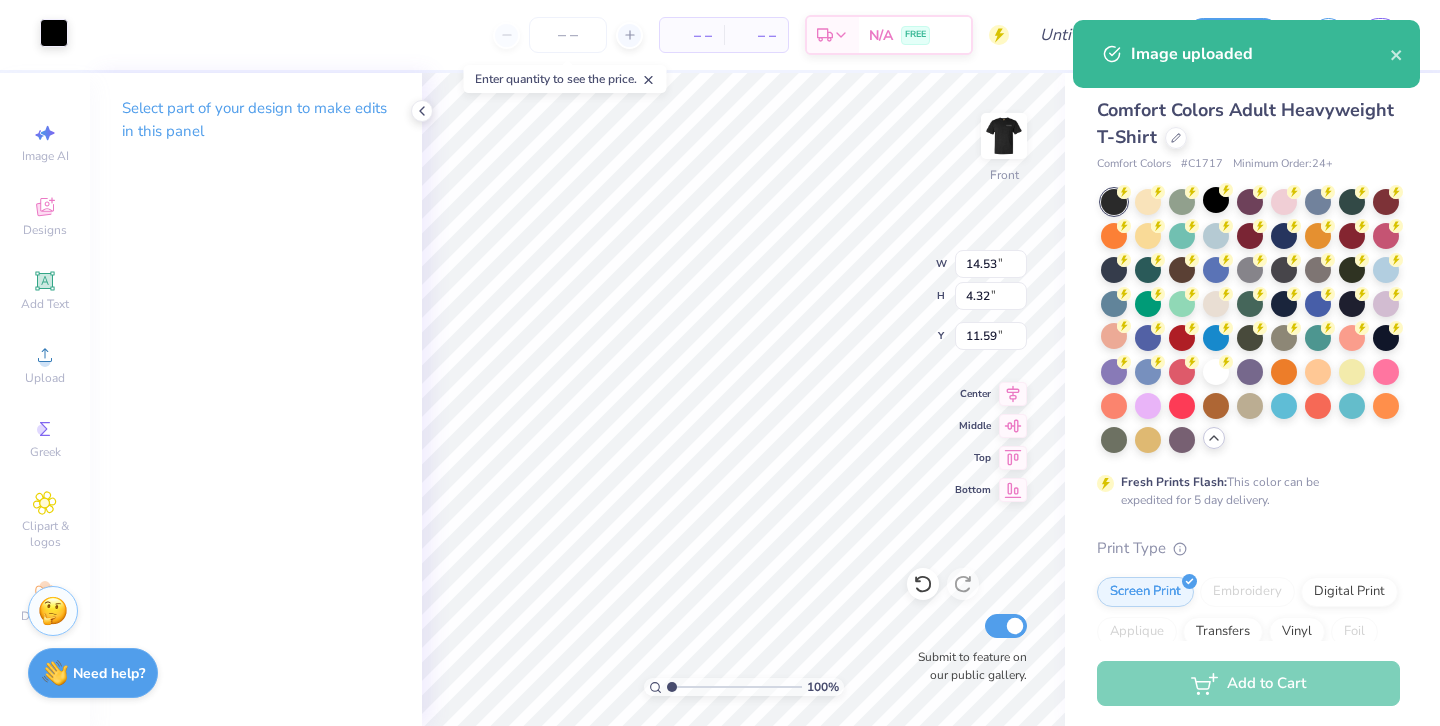 click at bounding box center [54, 33] 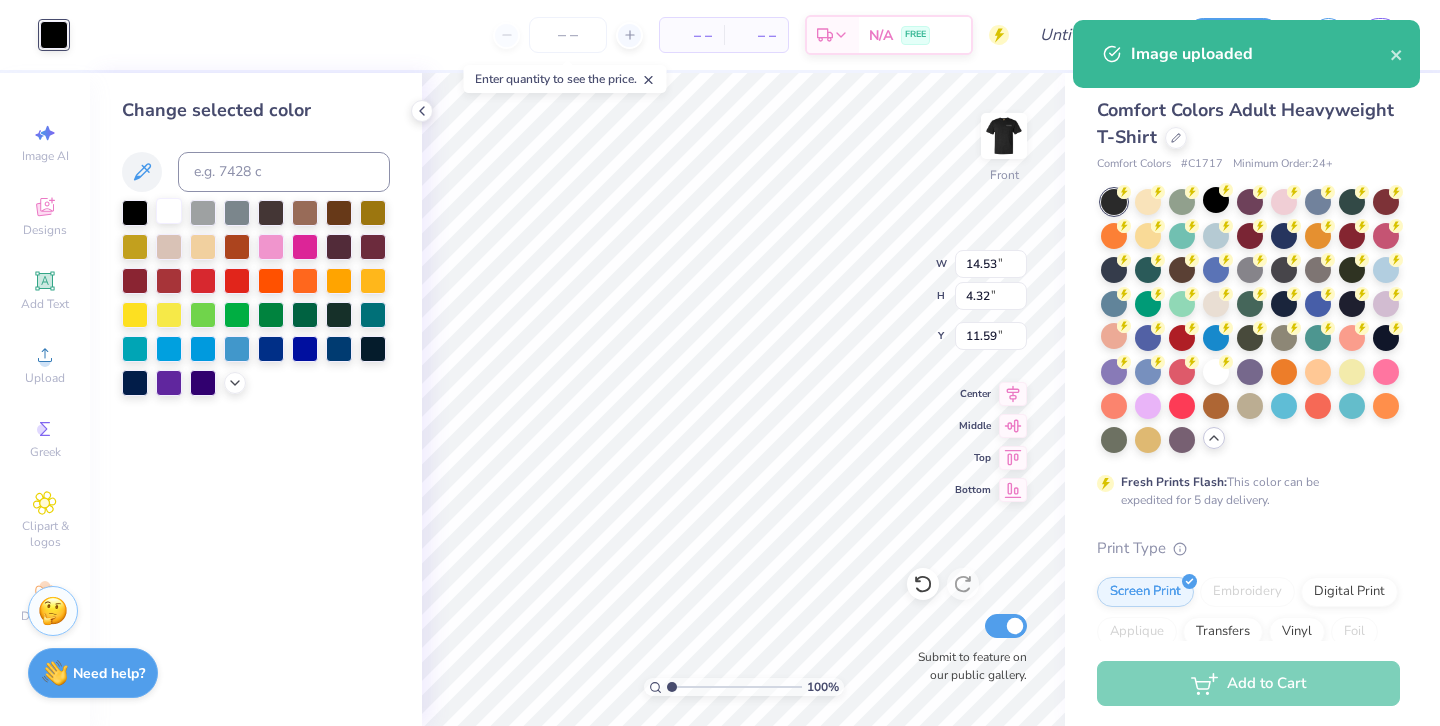 click at bounding box center (169, 211) 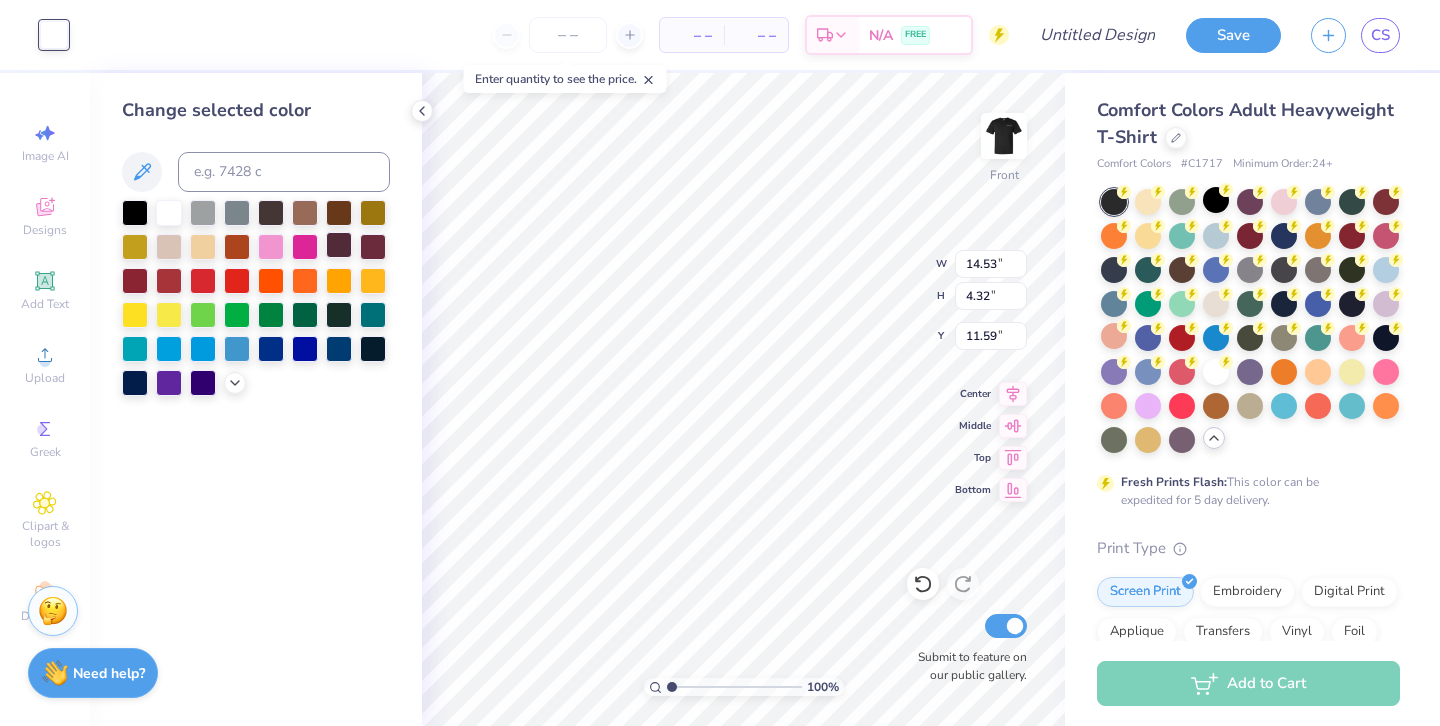 type on "11.98" 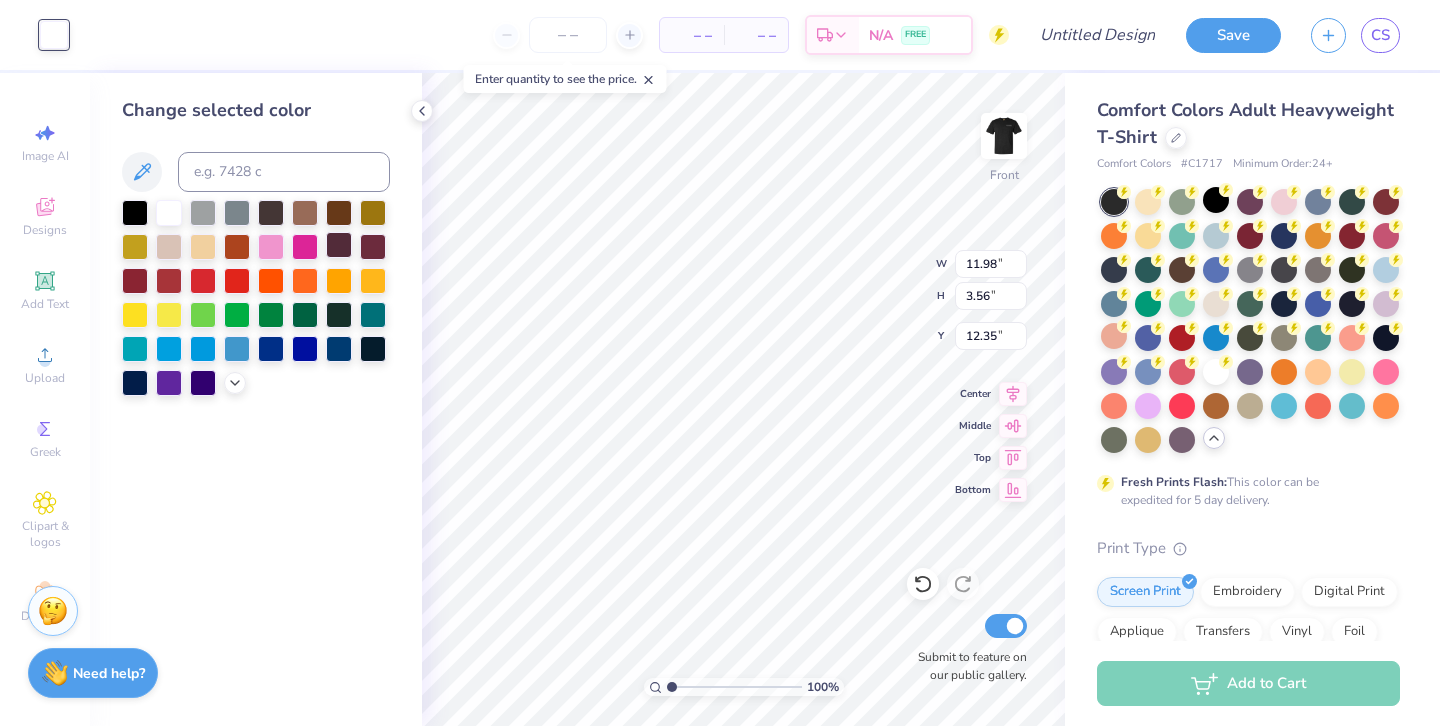 type on "3.00" 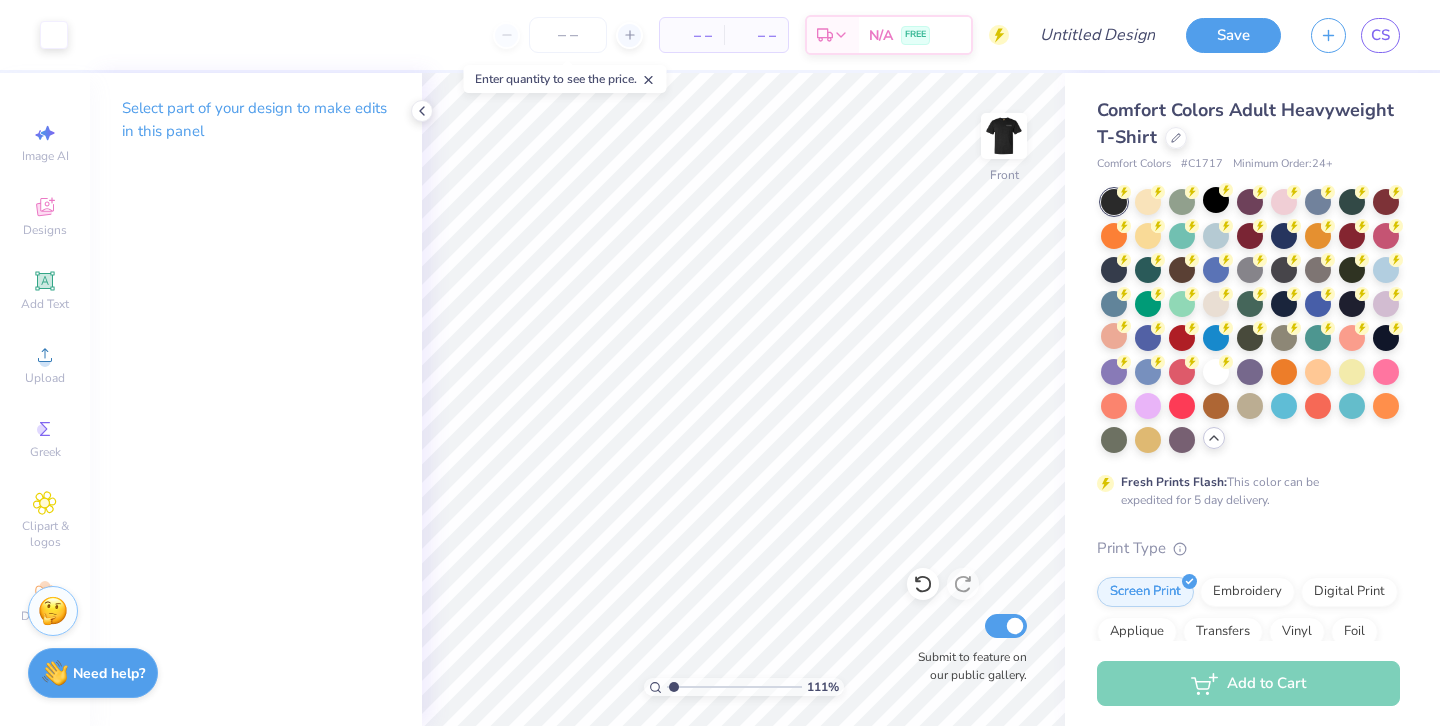 type on "1.19" 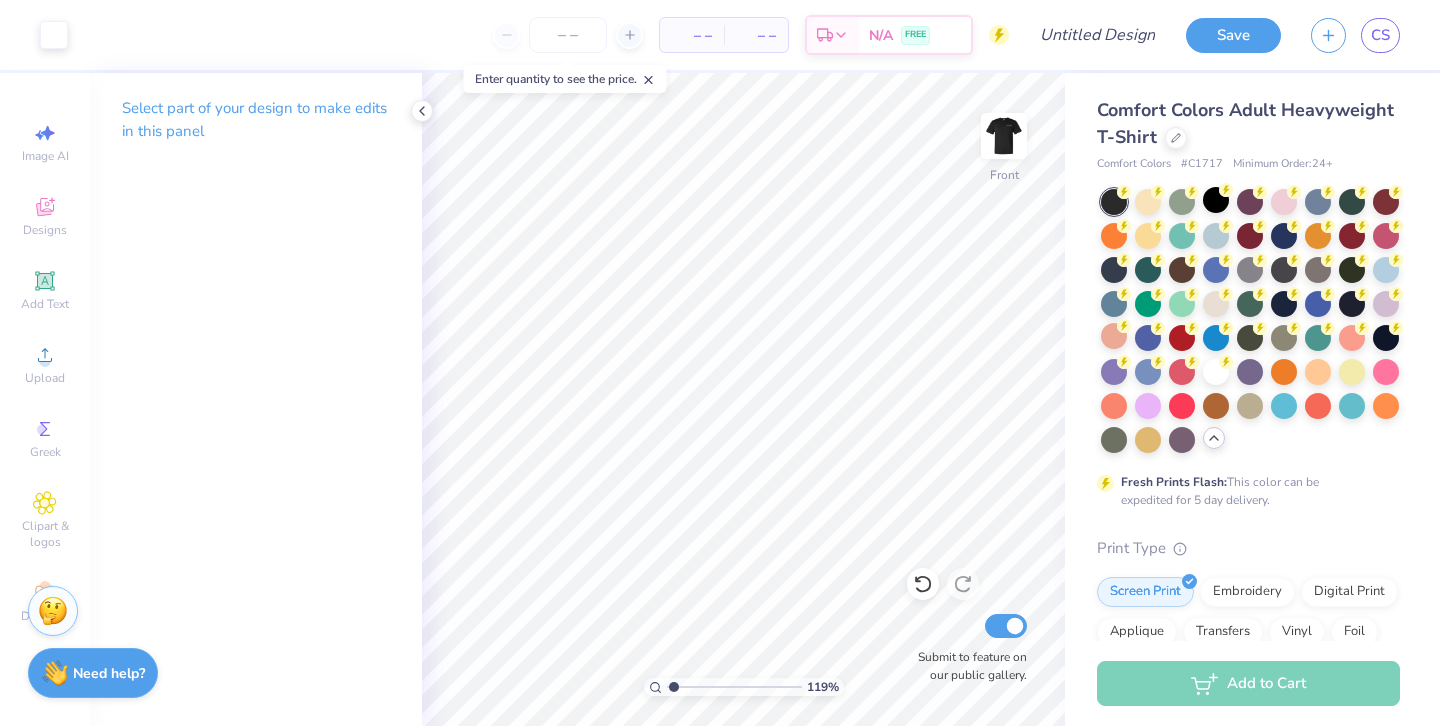 click at bounding box center [734, 687] 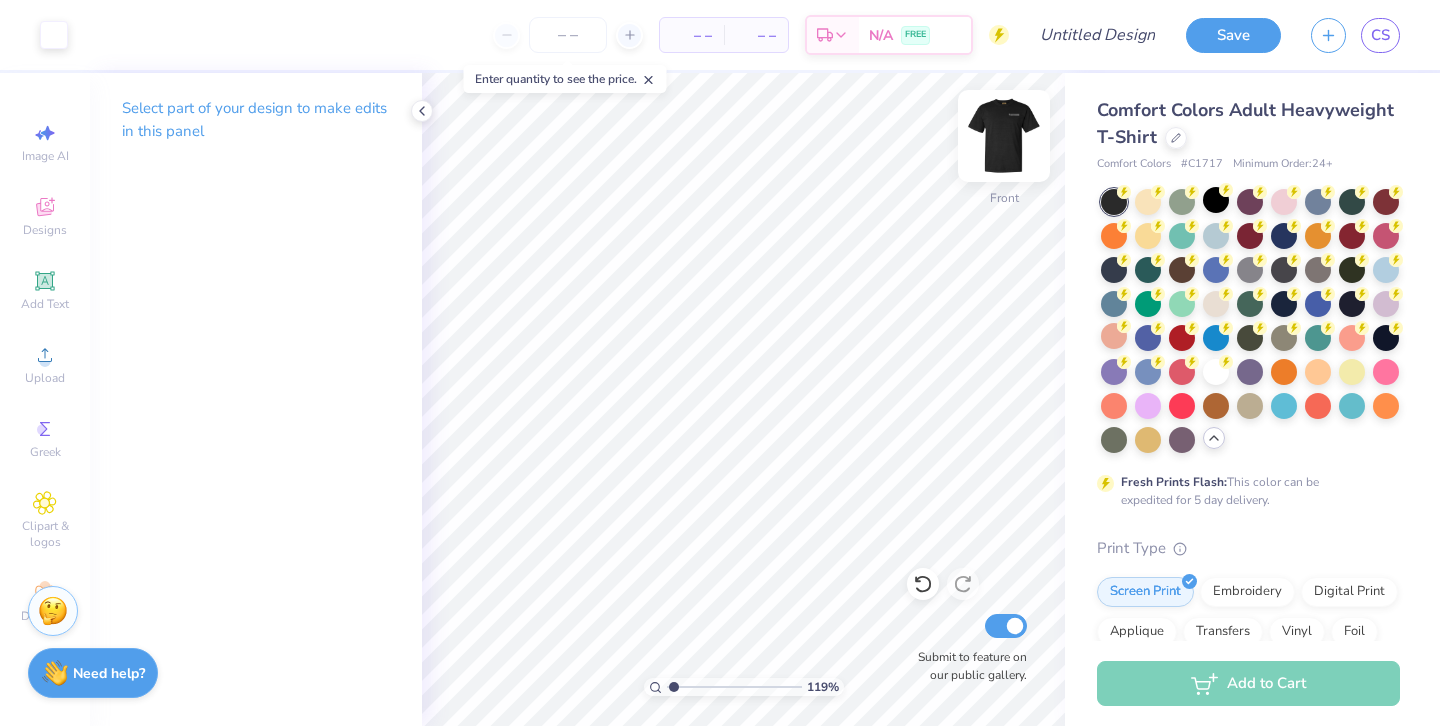 click at bounding box center (1004, 136) 